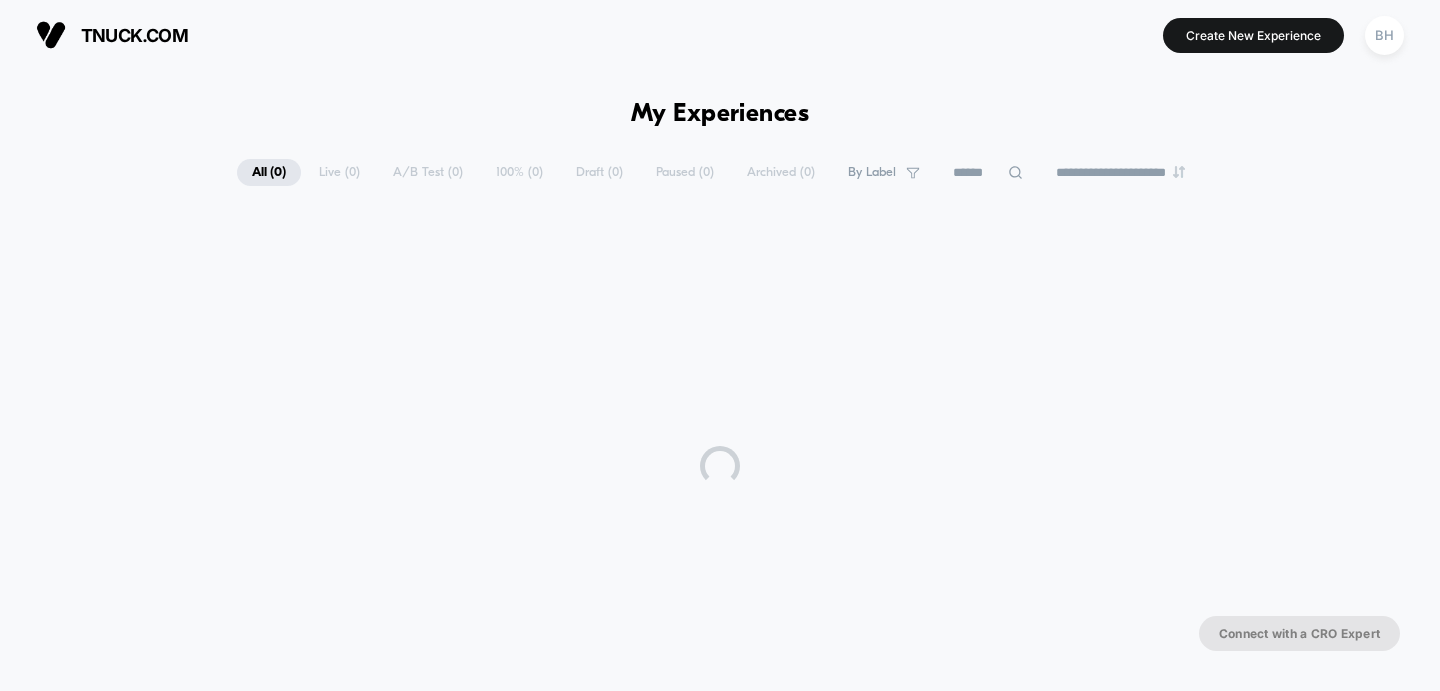 scroll, scrollTop: 0, scrollLeft: 0, axis: both 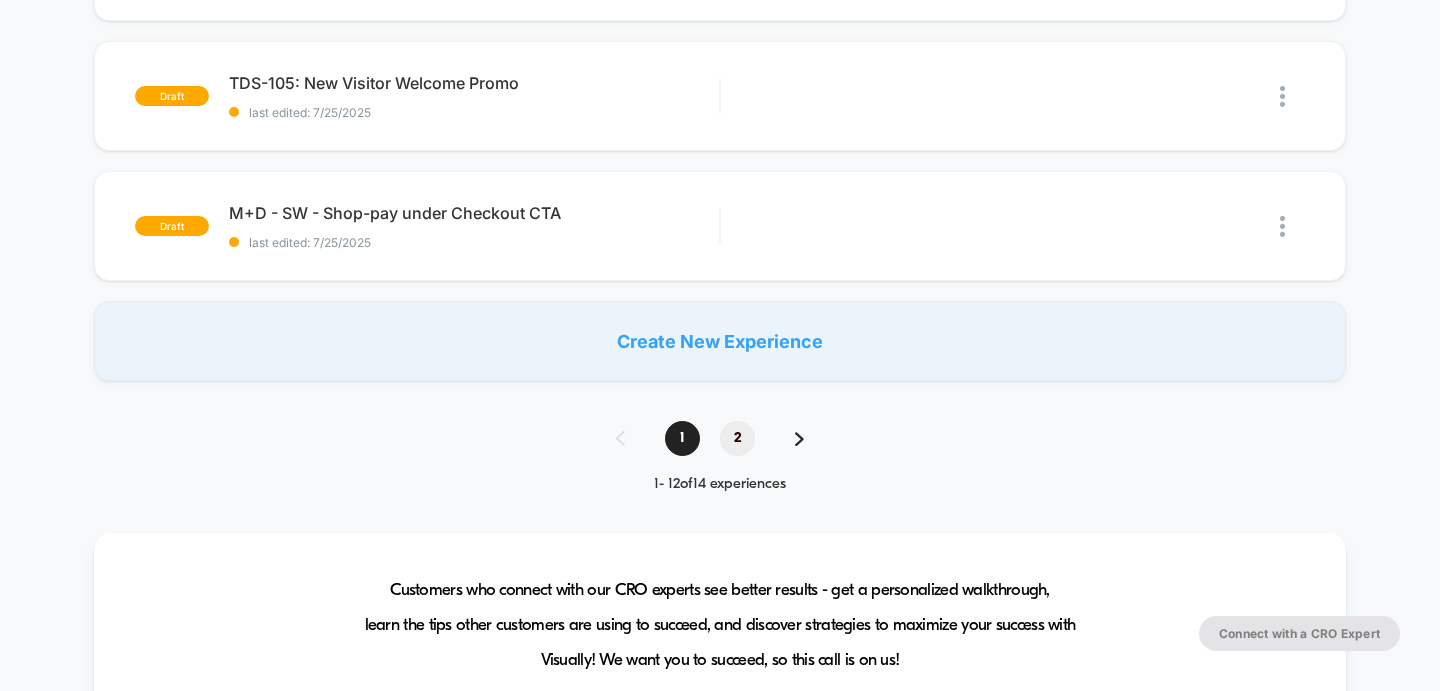 click on "2" at bounding box center [737, 438] 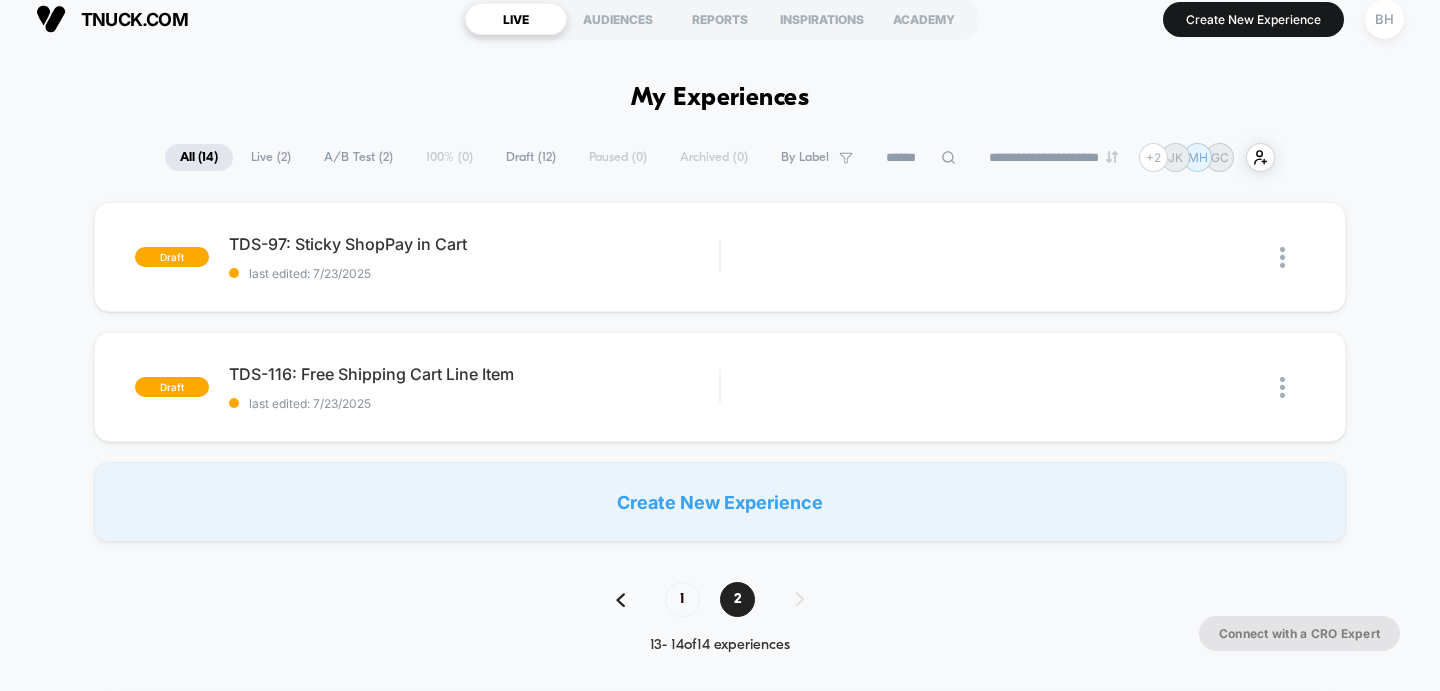 scroll, scrollTop: 0, scrollLeft: 0, axis: both 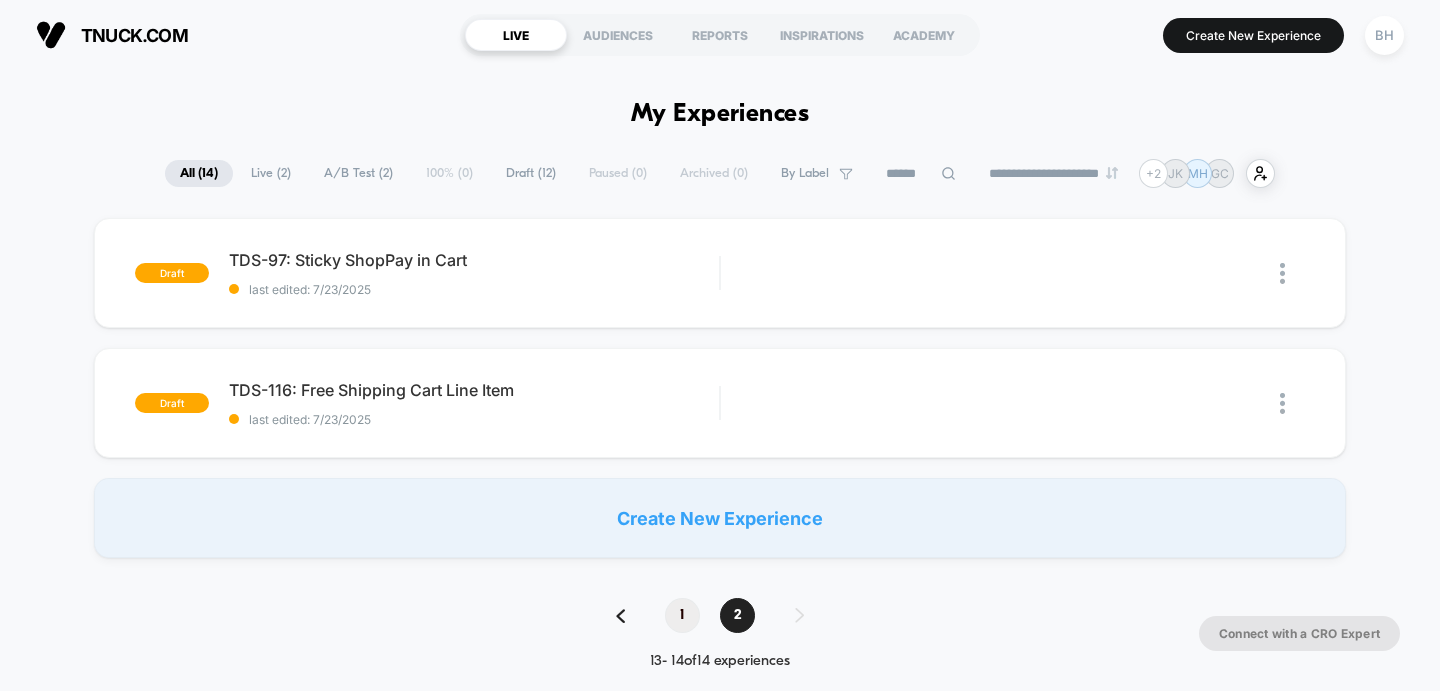 click on "1" at bounding box center [682, 615] 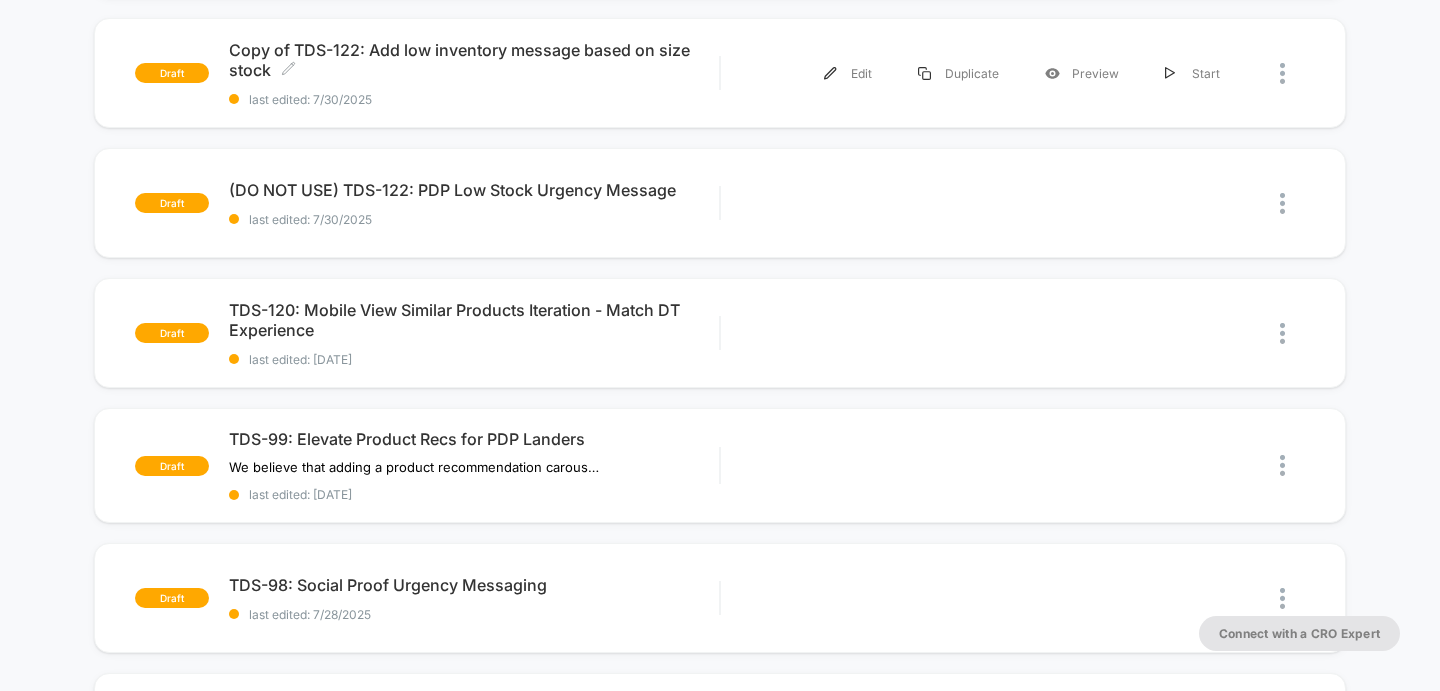 scroll, scrollTop: 728, scrollLeft: 0, axis: vertical 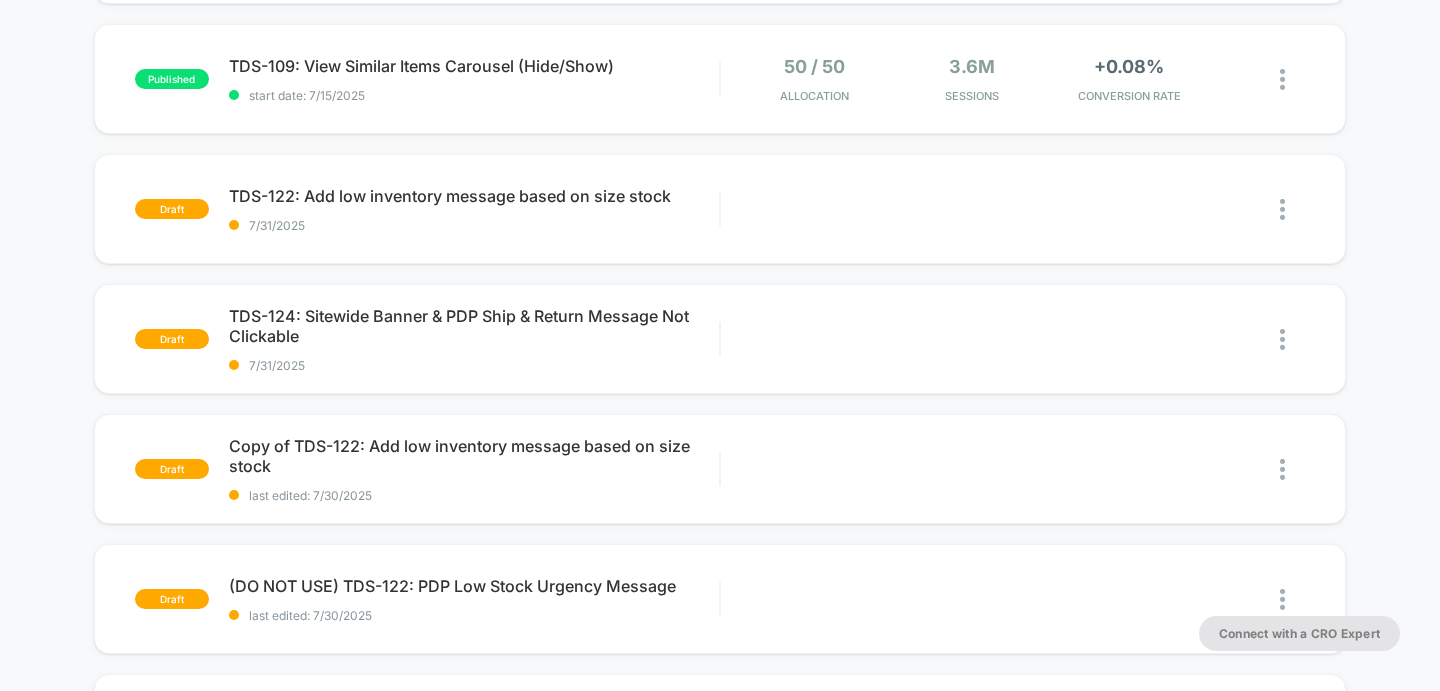 click on "published TDS-117: Checkout Messaging Free Returns start date: 7/31/2025 66 / 34 Allocation 1.94k Sessions +4.42% CONVERSION RATE published TDS-109: View Similar Items Carousel (Hide/Show) start date: 7/15/2025 50 / 50 Allocation 3.6M Sessions +0.08% CONVERSION RATE draft TDS-122: Add low inventory message based on size stock last edited: 7/31/2025 Edit Duplicate Preview Start draft TDS-124: Sitewide Banner & PDP Ship & Return Message Not Clickable  last edited: 7/31/2025 Edit Duplicate Preview Start draft Copy of TDS-122: Add low inventory message based on size stock last edited: 7/30/2025 Edit Duplicate Preview Start draft (DO NOT USE) TDS-122: PDP Low Stock Urgency Message last edited: 7/30/2025 Edit Duplicate Preview Start draft TDS-120: Mobile View Similar Products Iteration - Match DT Experience last edited: 7/29/2025 Edit Duplicate Preview Start draft TDS-99: Elevate Product Recs for PDP Landers We believe that  adding a product recommendation carousel on the top of the PDP For  sessions landing on PDP" at bounding box center [720, 716] 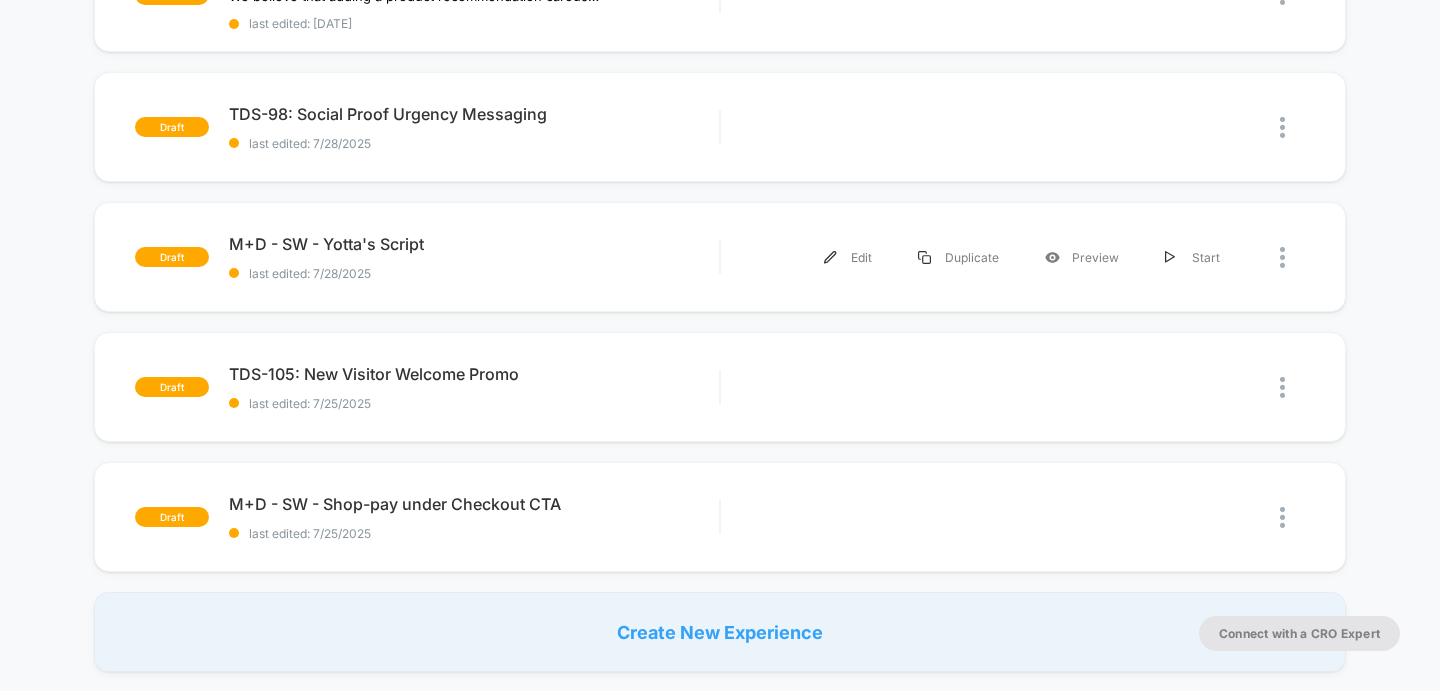 scroll, scrollTop: 1204, scrollLeft: 0, axis: vertical 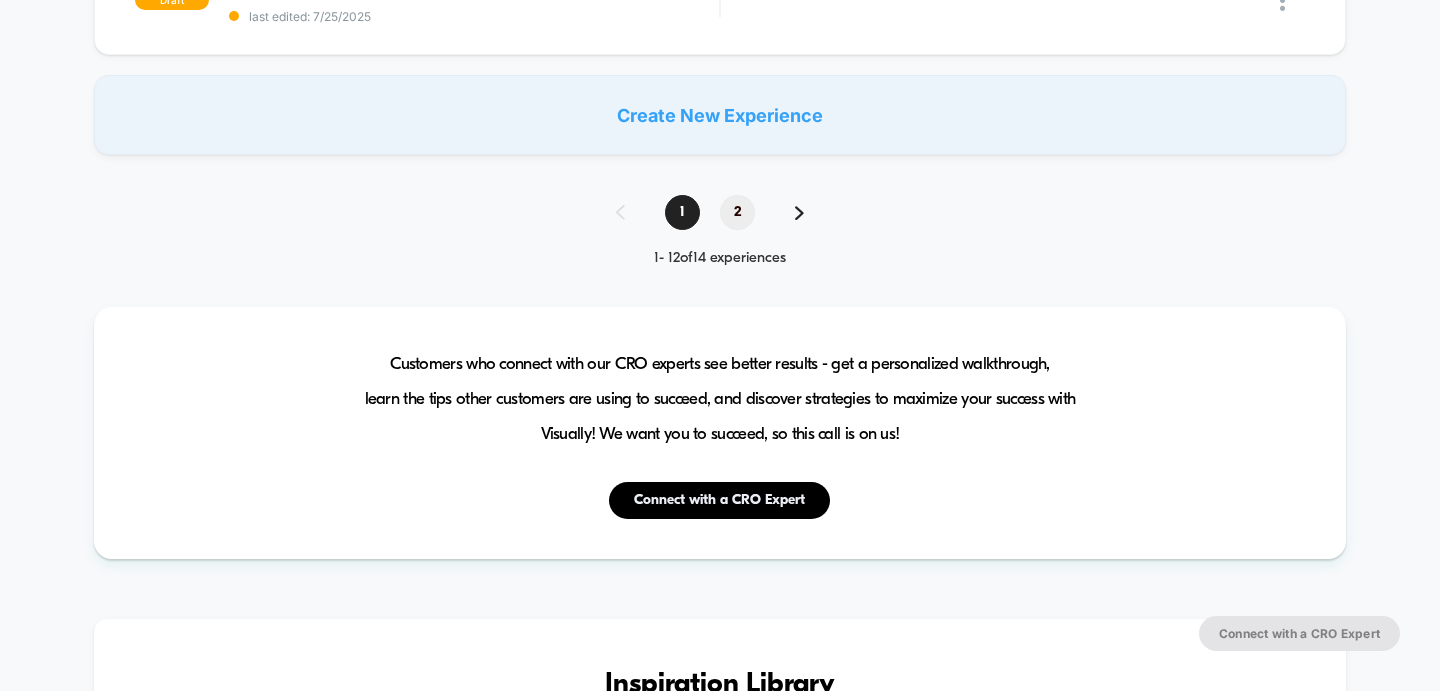 click on "2" at bounding box center (737, 212) 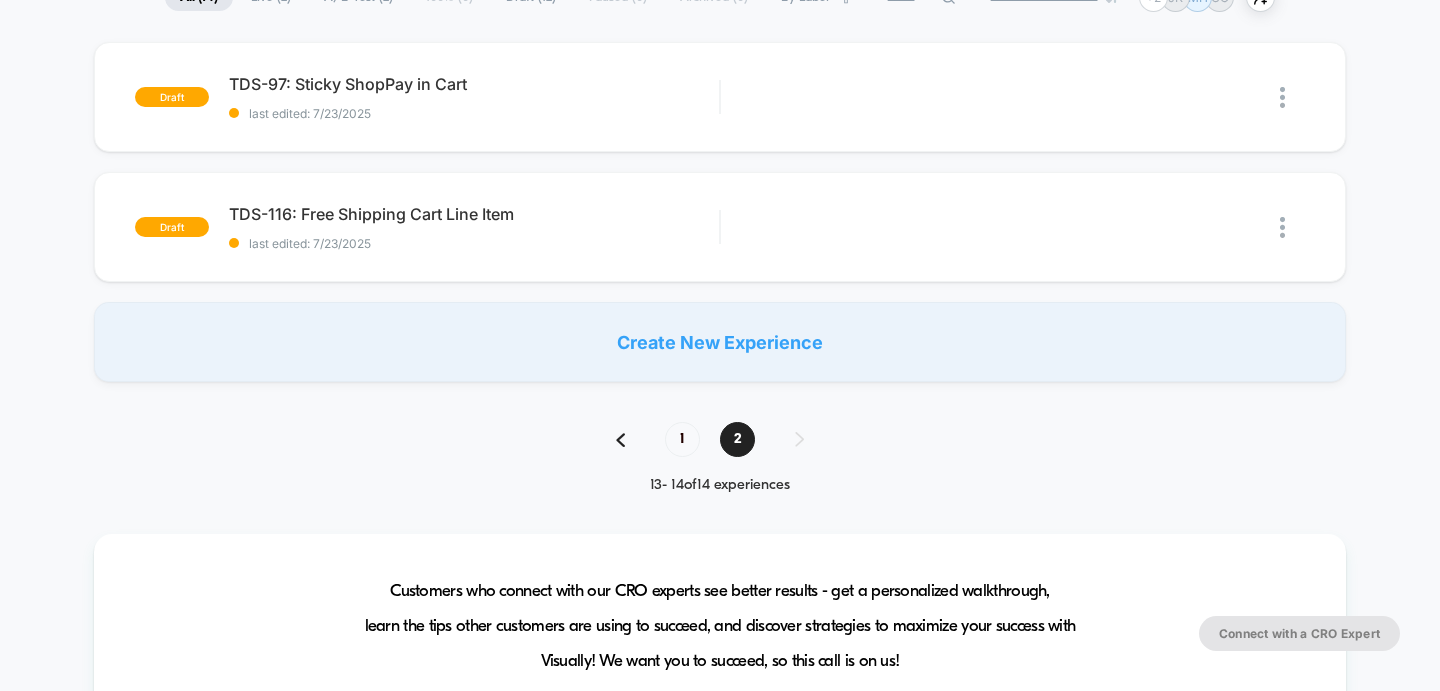 scroll, scrollTop: 130, scrollLeft: 0, axis: vertical 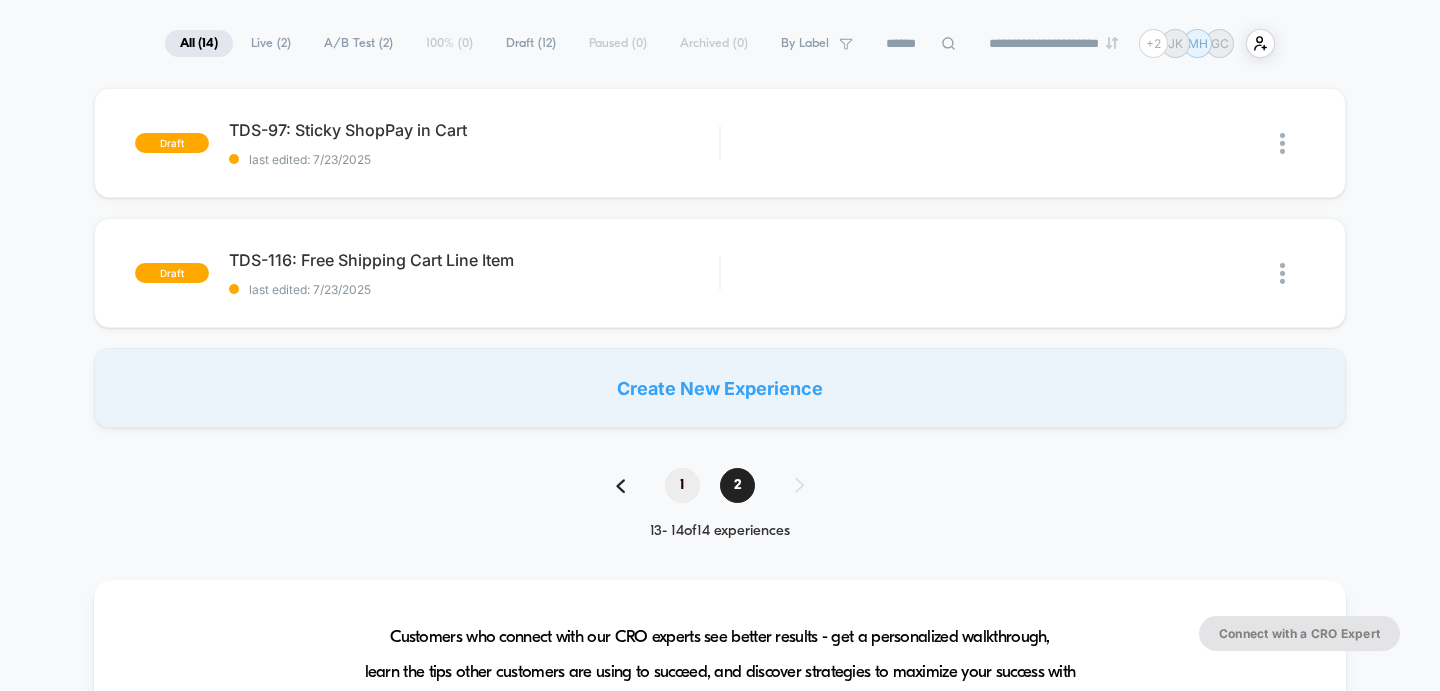 click on "1" at bounding box center (682, 485) 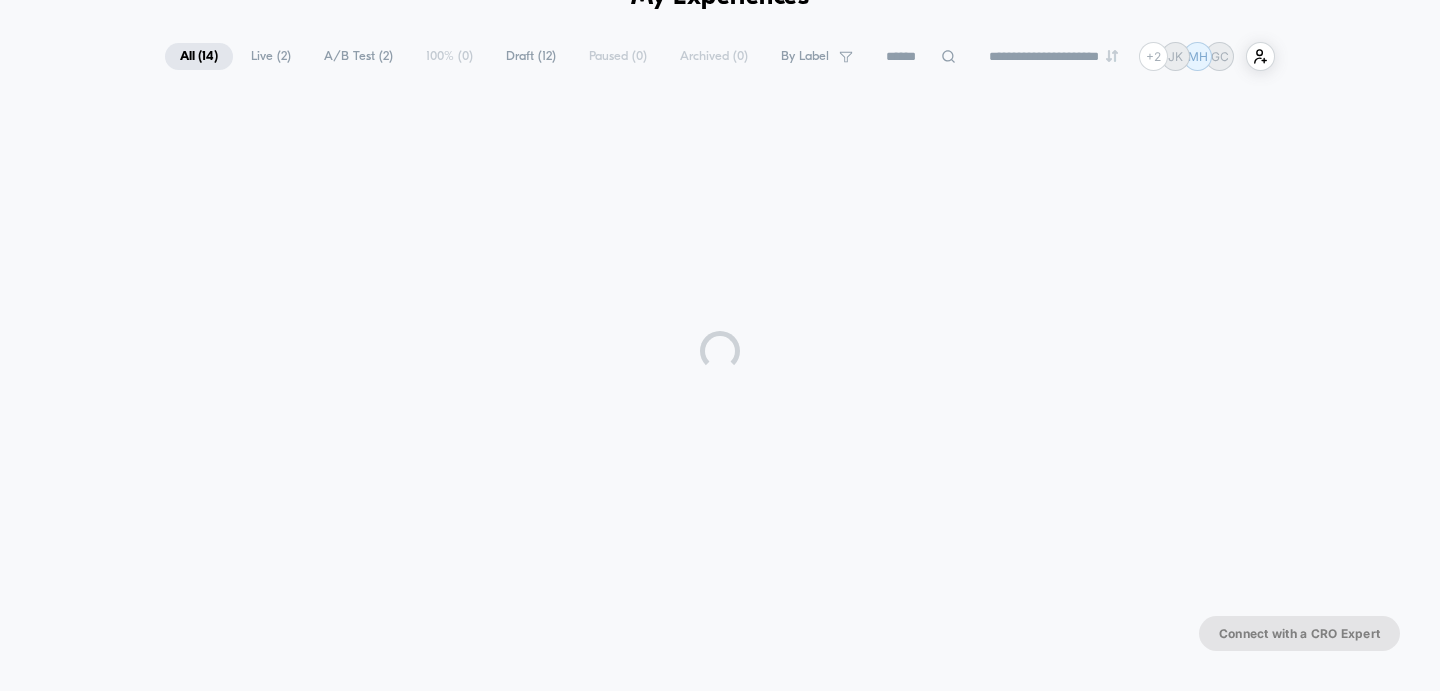 scroll, scrollTop: 130, scrollLeft: 0, axis: vertical 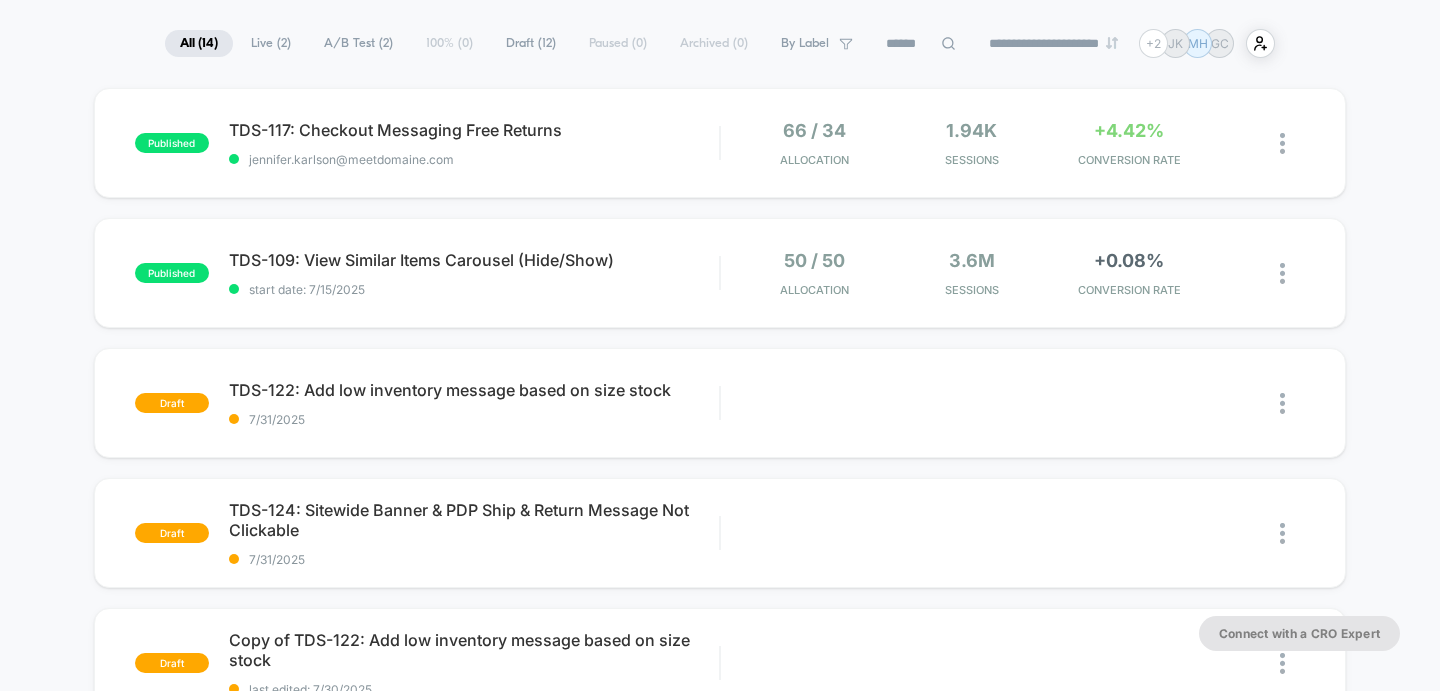 click on "published TDS-117: Checkout Messaging Free Returns start date: 7/31/2025 66 / 34 Allocation 1.94k Sessions +4.42% CONVERSION RATE published TDS-109: View Similar Items Carousel (Hide/Show) start date: 7/15/2025 50 / 50 Allocation 3.6M Sessions +0.08% CONVERSION RATE draft TDS-122: Add low inventory message based on size stock last edited: 7/31/2025 Edit Duplicate Preview Start draft TDS-124: Sitewide Banner & PDP Ship & Return Message Not Clickable  last edited: 7/31/2025 Edit Duplicate Preview Start draft Copy of TDS-122: Add low inventory message based on size stock last edited: 7/30/2025 Edit Duplicate Preview Start draft (DO NOT USE) TDS-122: PDP Low Stock Urgency Message last edited: 7/30/2025 Edit Duplicate Preview Start draft TDS-120: Mobile View Similar Products Iteration - Match DT Experience last edited: 7/29/2025 Edit Duplicate Preview Start draft TDS-99: Elevate Product Recs for PDP Landers We believe that  adding a product recommendation carousel on the top of the PDP For  sessions landing on PDP" at bounding box center (720, 910) 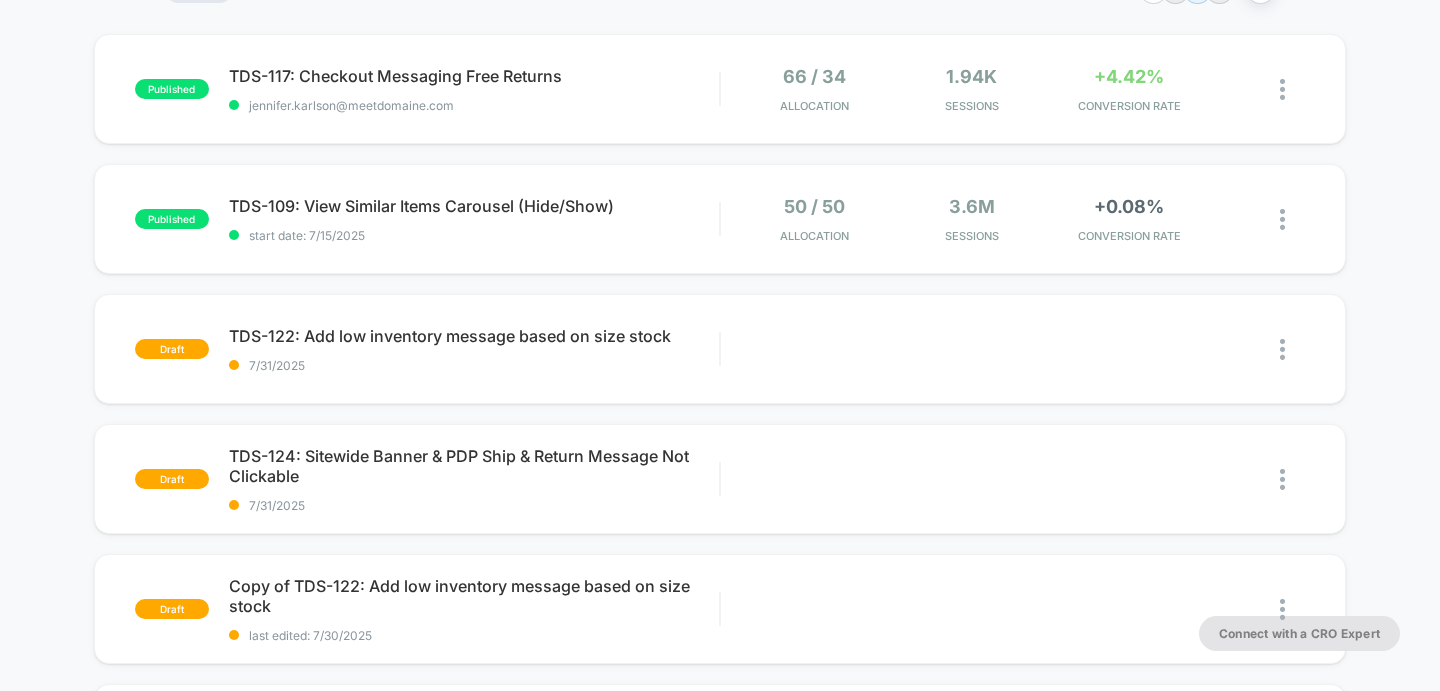 scroll, scrollTop: 182, scrollLeft: 0, axis: vertical 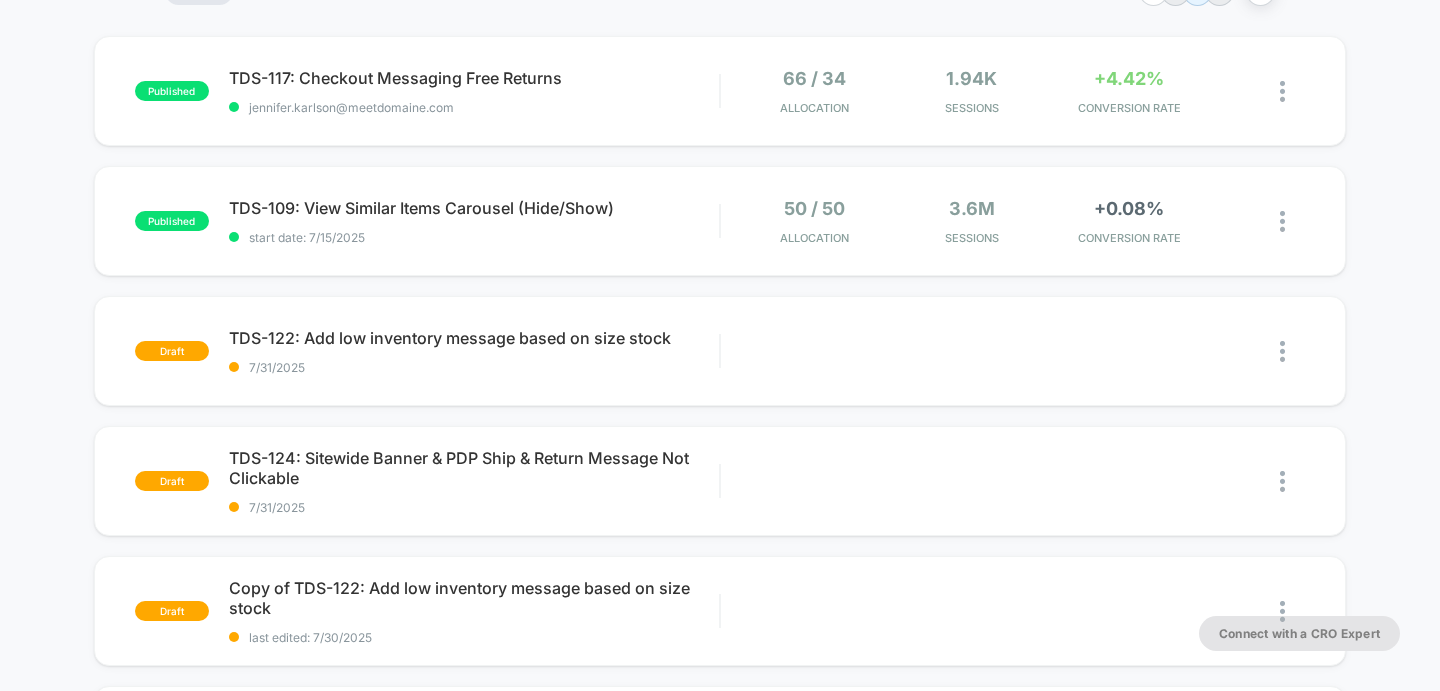 click on "published TDS-117: Checkout Messaging Free Returns start date: 7/31/2025 66 / 34 Allocation 1.94k Sessions +4.42% CONVERSION RATE published TDS-109: View Similar Items Carousel (Hide/Show) start date: 7/15/2025 50 / 50 Allocation 3.6M Sessions +0.08% CONVERSION RATE draft TDS-122: Add low inventory message based on size stock last edited: 7/31/2025 Edit Duplicate Preview Start draft TDS-124: Sitewide Banner & PDP Ship & Return Message Not Clickable  last edited: 7/31/2025 Edit Duplicate Preview Start draft Copy of TDS-122: Add low inventory message based on size stock last edited: 7/30/2025 Edit Duplicate Preview Start draft (DO NOT USE) TDS-122: PDP Low Stock Urgency Message last edited: 7/30/2025 Edit Duplicate Preview Start draft TDS-120: Mobile View Similar Products Iteration - Match DT Experience last edited: 7/29/2025 Edit Duplicate Preview Start draft TDS-99: Elevate Product Recs for PDP Landers We believe that  adding a product recommendation carousel on the top of the PDP For  sessions landing on PDP" at bounding box center [720, 858] 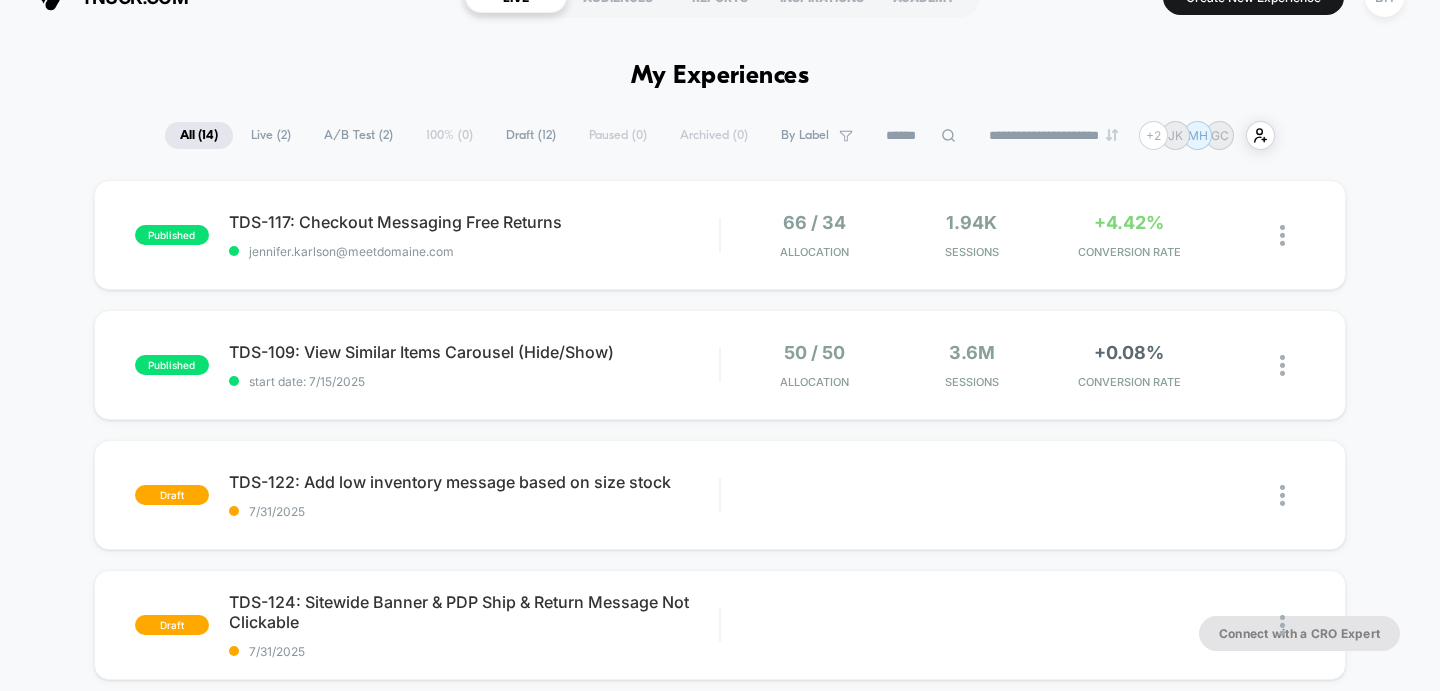 scroll, scrollTop: 0, scrollLeft: 0, axis: both 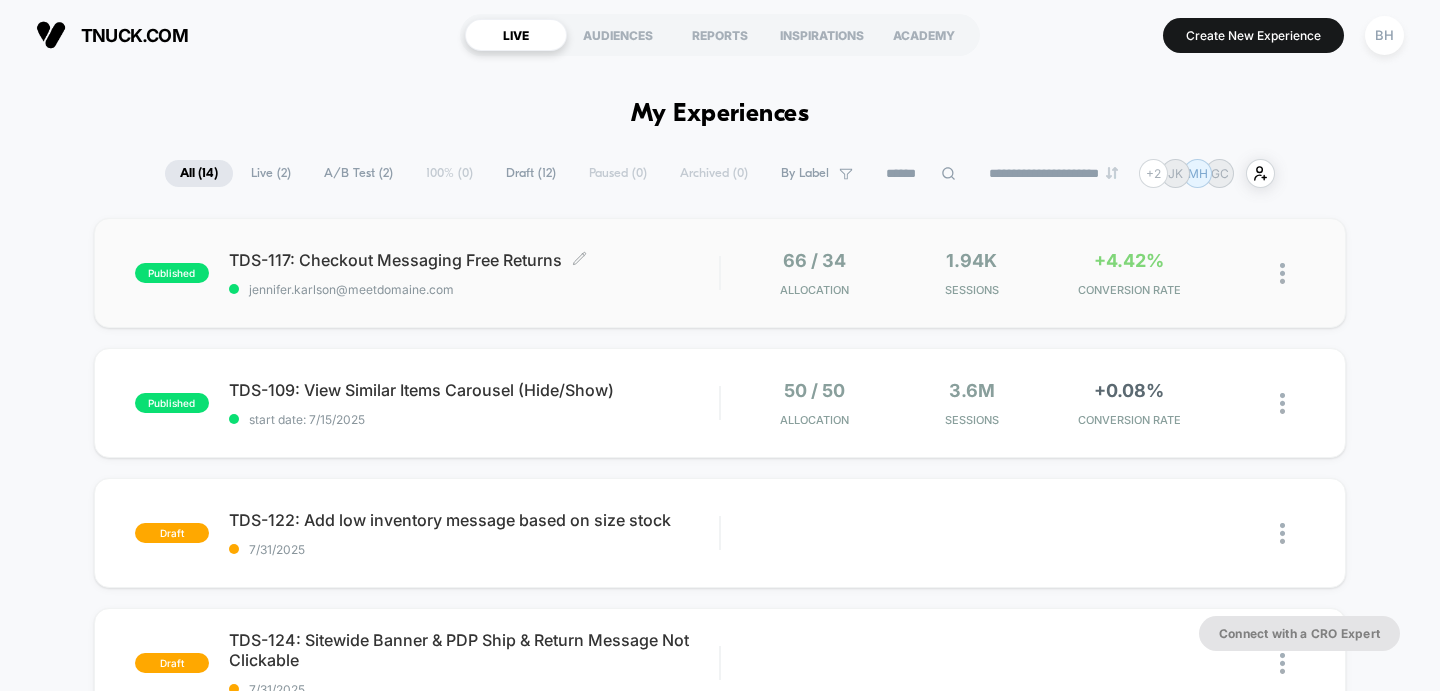 click on "start date: 7/31/2025" at bounding box center [474, 289] 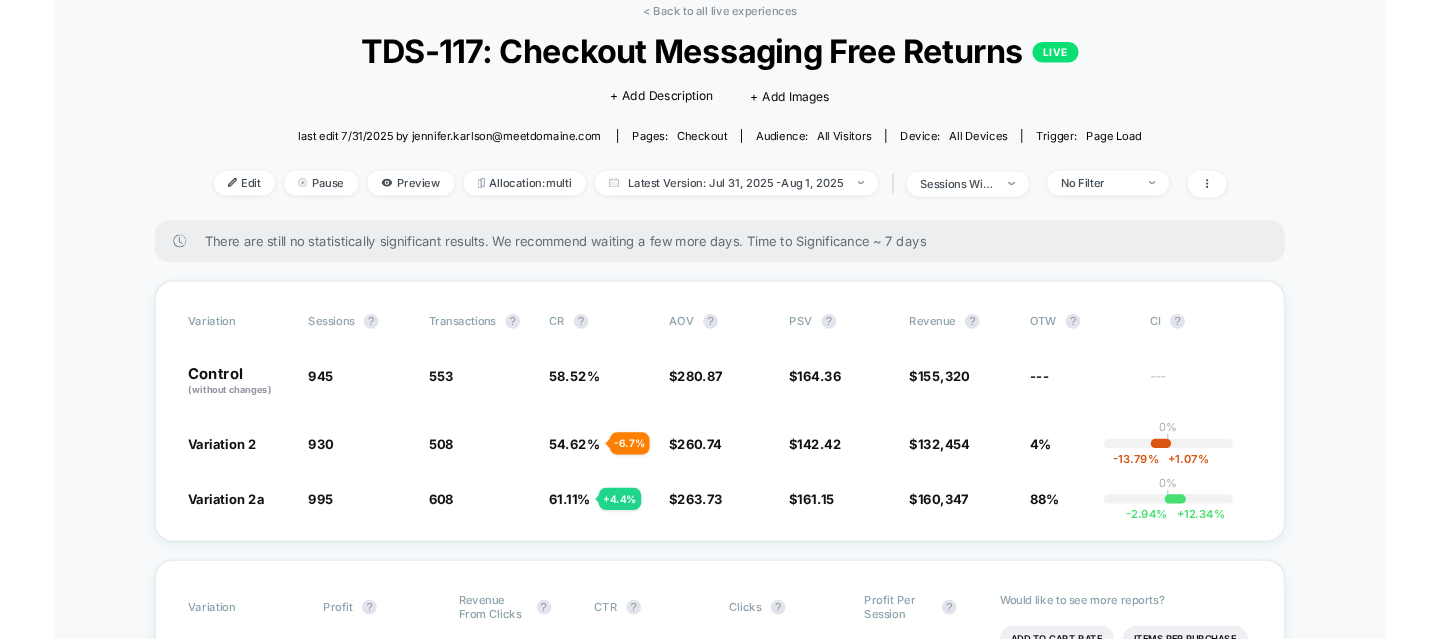 scroll, scrollTop: 103, scrollLeft: 0, axis: vertical 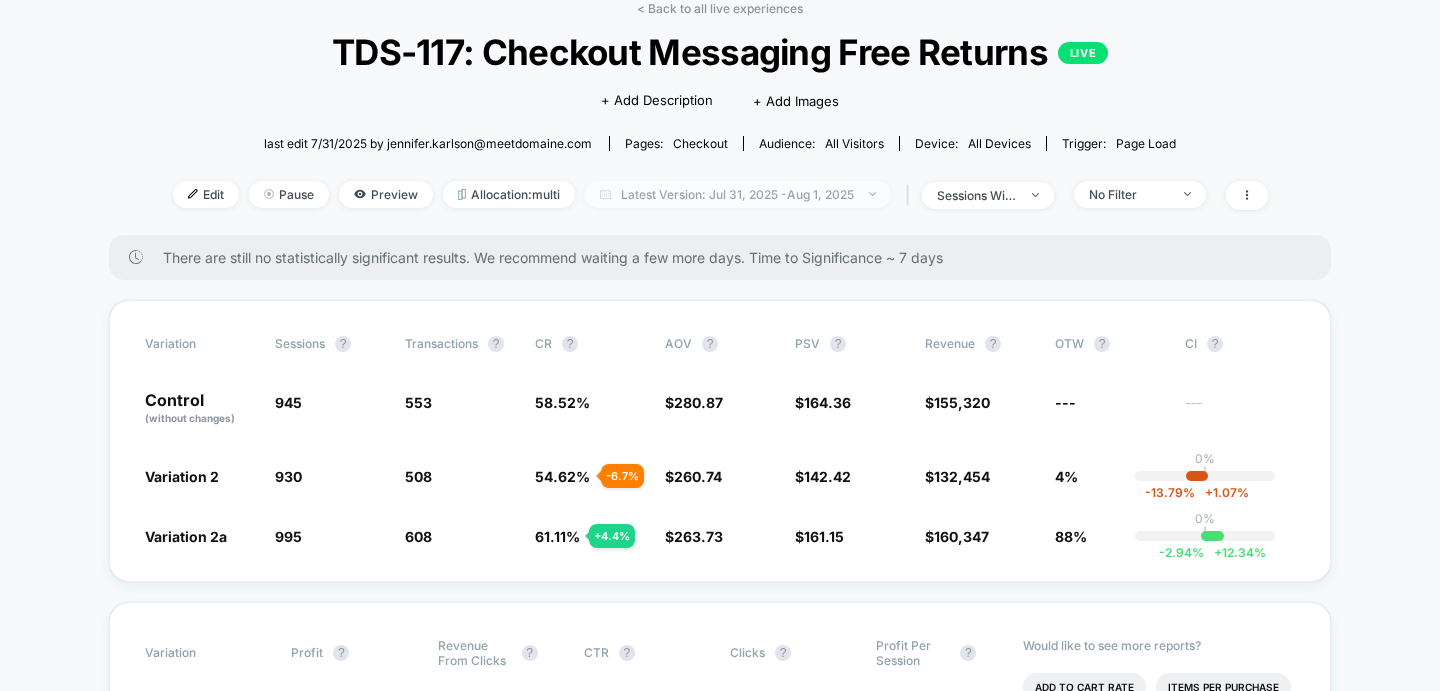 click on "Latest Version:     Jul 31, 2025    -    Aug 1, 2025" at bounding box center [738, 194] 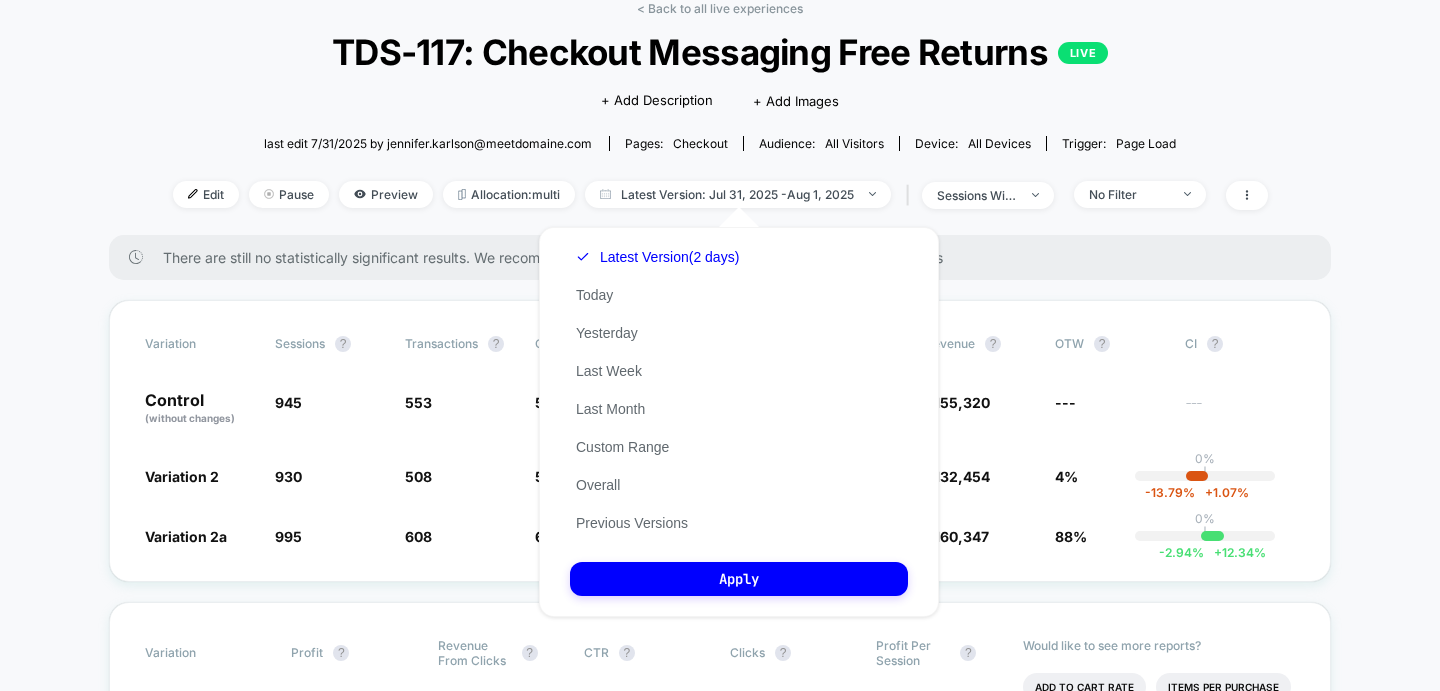 click on "< Back to all live experiences  TDS-117: Checkout Messaging Free Returns LIVE Click to edit experience details + Add Description + Add Images Start date: 7/31/2025 (Last edit 7/31/2025 by jennifer.karlson@meetdomaine.com) Pages: checkout Audience: All Visitors Device: all devices Trigger: Page Load Edit Pause  Preview Allocation:  multi Latest Version:     Jul 31, 2025    -    Aug 1, 2025 |   sessions with impression   No Filter There are still no statistically significant results. We recommend waiting a few more days . Time to Significance ~ 7 days Variation Sessions ? Transactions ? CR ? AOV ? PSV ? Revenue ? OTW ? CI ? Control (without changes) 945 553 58.52 % $ 280.87 $ 164.36 $ 155,320 --- --- Variation 2 930 - 1.6 % 508 - 6.7 % 54.62 % - 6.7 % $ 260.74 - 7.2 % $ 142.42 - 13.3 % $ 132,454 - 13.3 % 4% 0% | -13.79 % + 1.07 % Variation 2a 995 + 5.3 % 608 + 4.4 % 61.11 % + 4.4 % $ 263.73 - 6.1 % $ 161.15 - 2 % $ 160,347 - 2 % 88% 0% | -2.94 % + 12.34 % Variation Profit ? Revenue From Clicks ? CTR ? Clicks ?" at bounding box center [720, 3548] 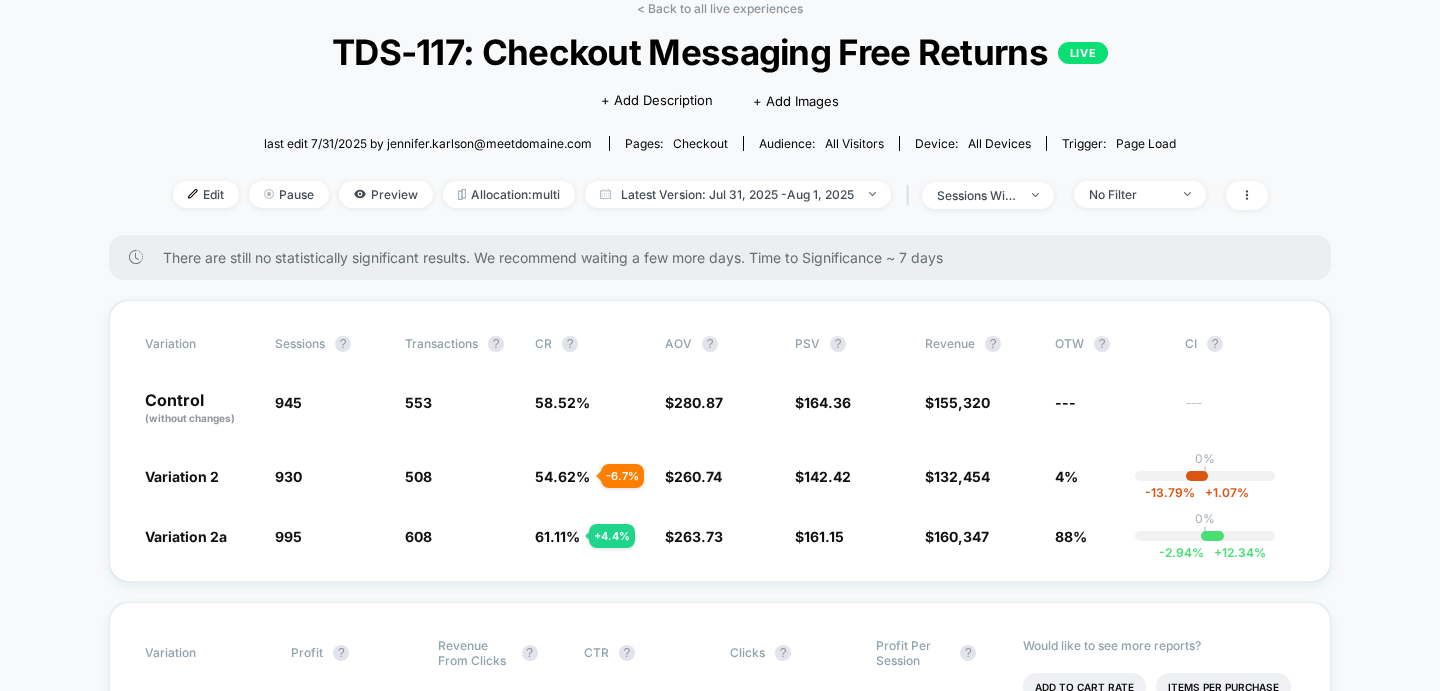click on "< Back to all live experiences  TDS-117: Checkout Messaging Free Returns LIVE Click to edit experience details + Add Description + Add Images Start date: 7/31/2025 (Last edit 7/31/2025 by jennifer.karlson@meetdomaine.com) Pages: checkout Audience: All Visitors Device: all devices Trigger: Page Load Edit Pause  Preview Allocation:  multi Latest Version:     Jul 31, 2025    -    Aug 1, 2025 |   sessions with impression   No Filter There are still no statistically significant results. We recommend waiting a few more days . Time to Significance ~ 7 days Variation Sessions ? Transactions ? CR ? AOV ? PSV ? Revenue ? OTW ? CI ? Control (without changes) 945 553 58.52 % $ 280.87 $ 164.36 $ 155,320 --- --- Variation 2 930 - 1.6 % 508 - 6.7 % 54.62 % - 6.7 % $ 260.74 - 7.2 % $ 142.42 - 13.3 % $ 132,454 - 13.3 % 4% 0% | -13.79 % + 1.07 % Variation 2a 995 + 5.3 % 608 + 4.4 % 61.11 % + 4.4 % $ 263.73 - 6.1 % $ 161.15 - 2 % $ 160,347 - 2 % 88% 0% | -2.94 % + 12.34 % Variation Profit ? Revenue From Clicks ? CTR ? Clicks ?" at bounding box center [720, 3548] 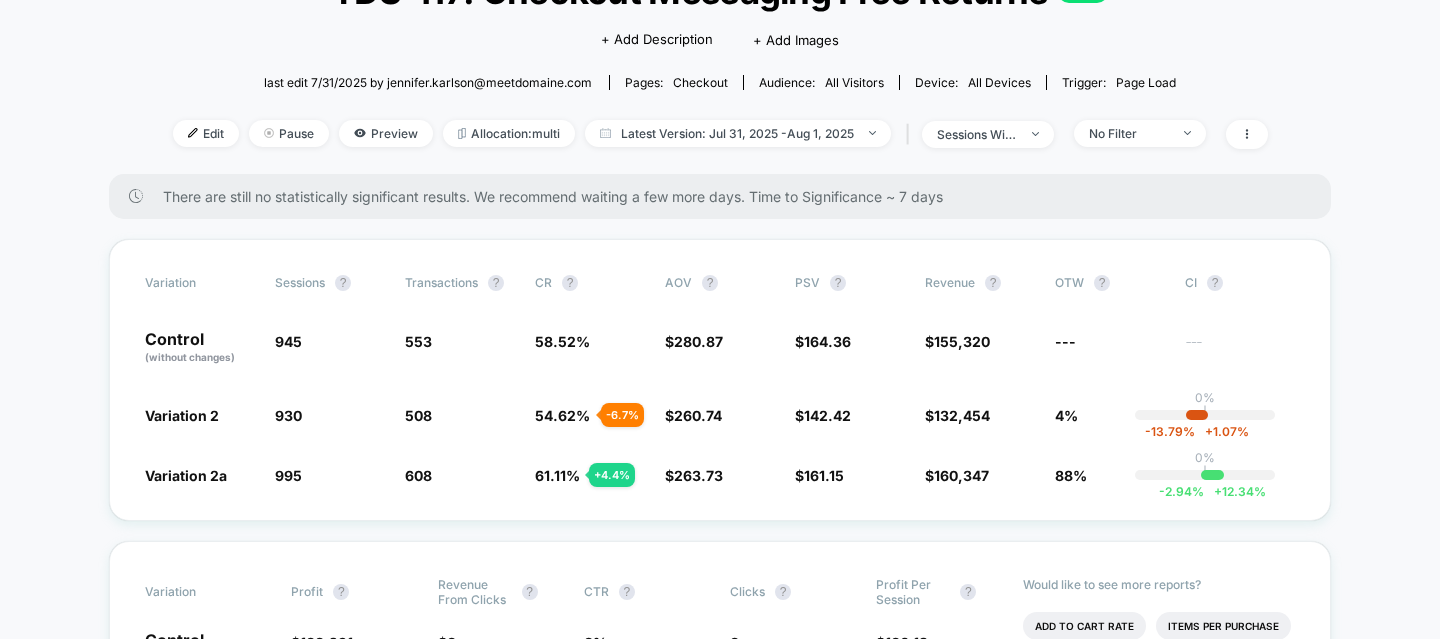 scroll, scrollTop: 176, scrollLeft: 0, axis: vertical 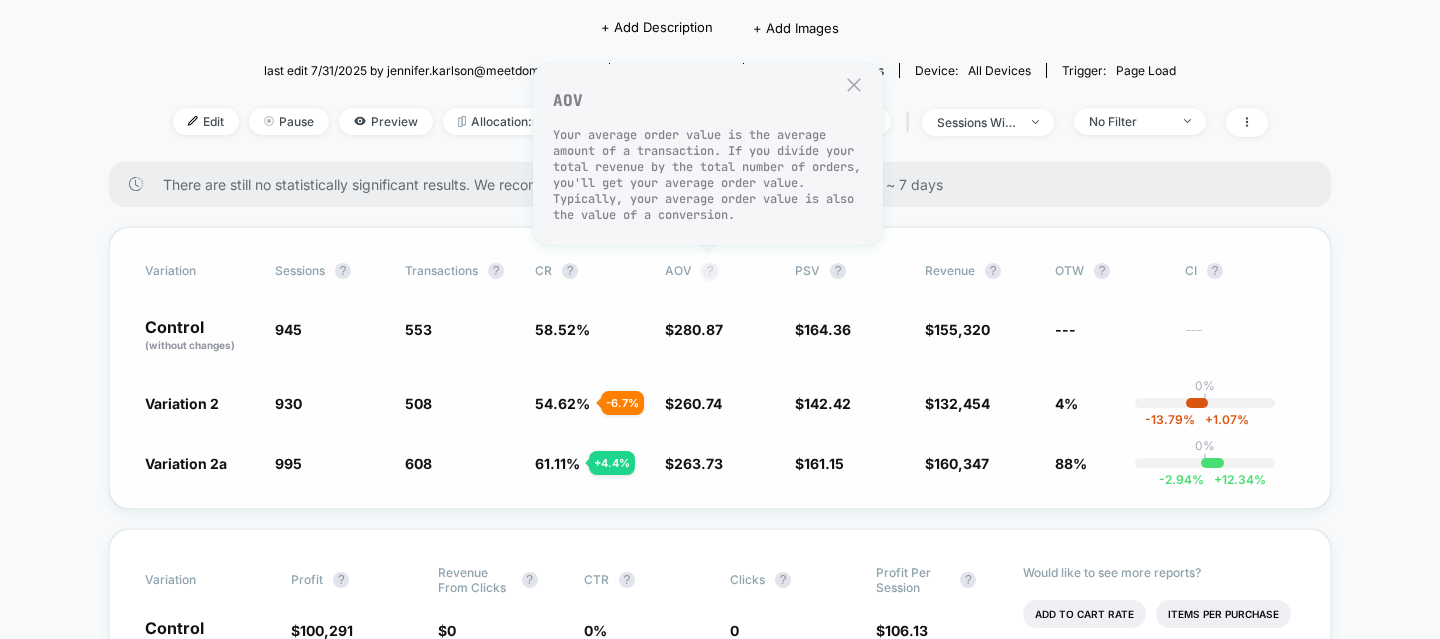 click on "?" at bounding box center [710, 271] 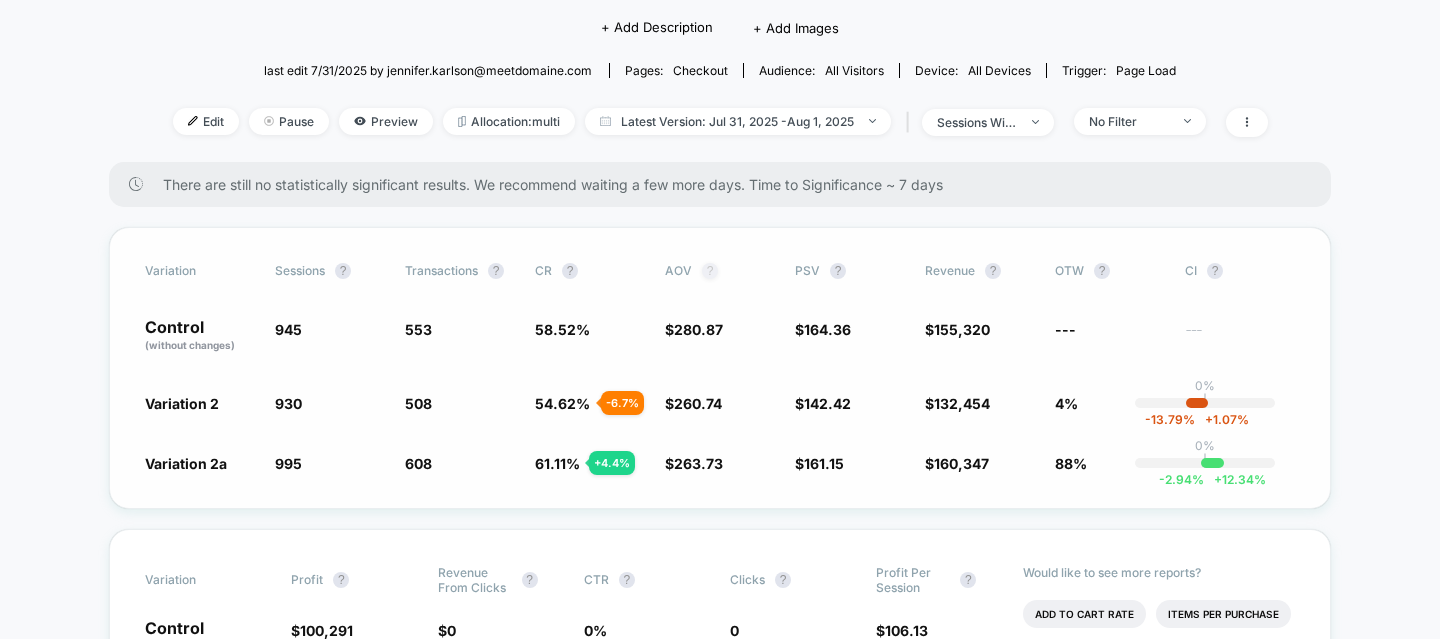 click on "?" at bounding box center (710, 271) 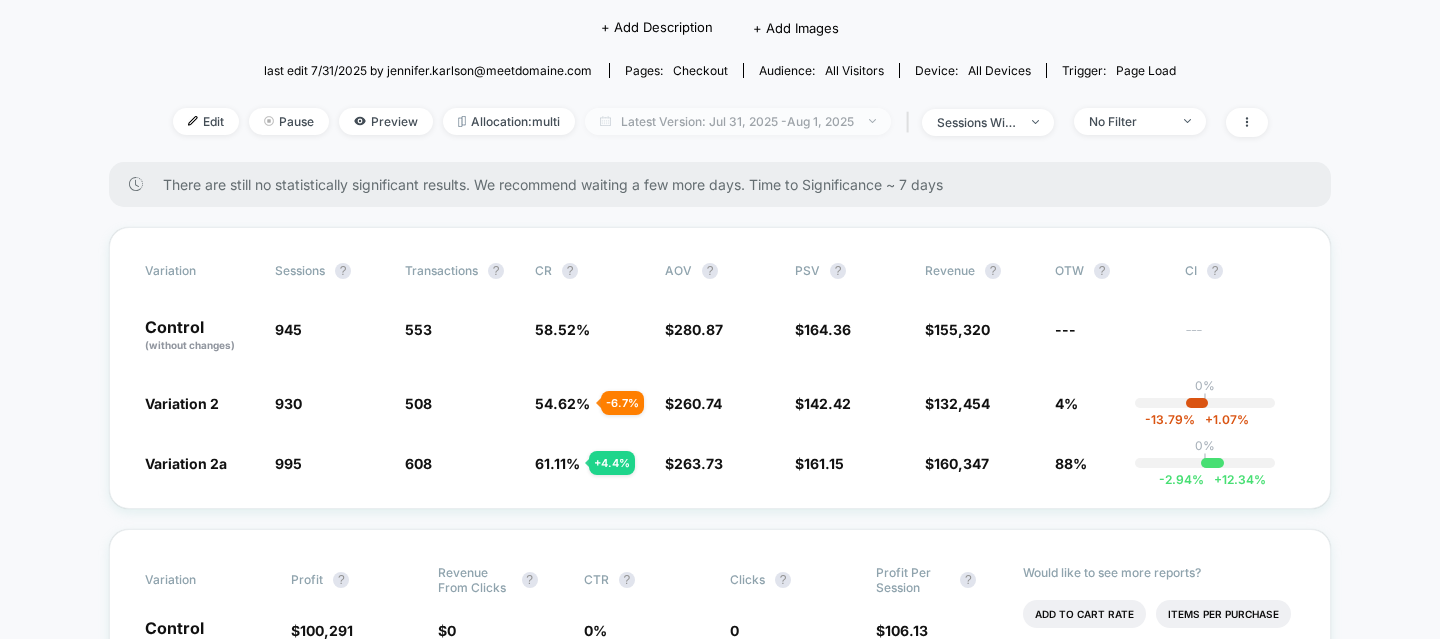 click on "Latest Version:     Jul 31, 2025    -    Aug 1, 2025" at bounding box center (738, 121) 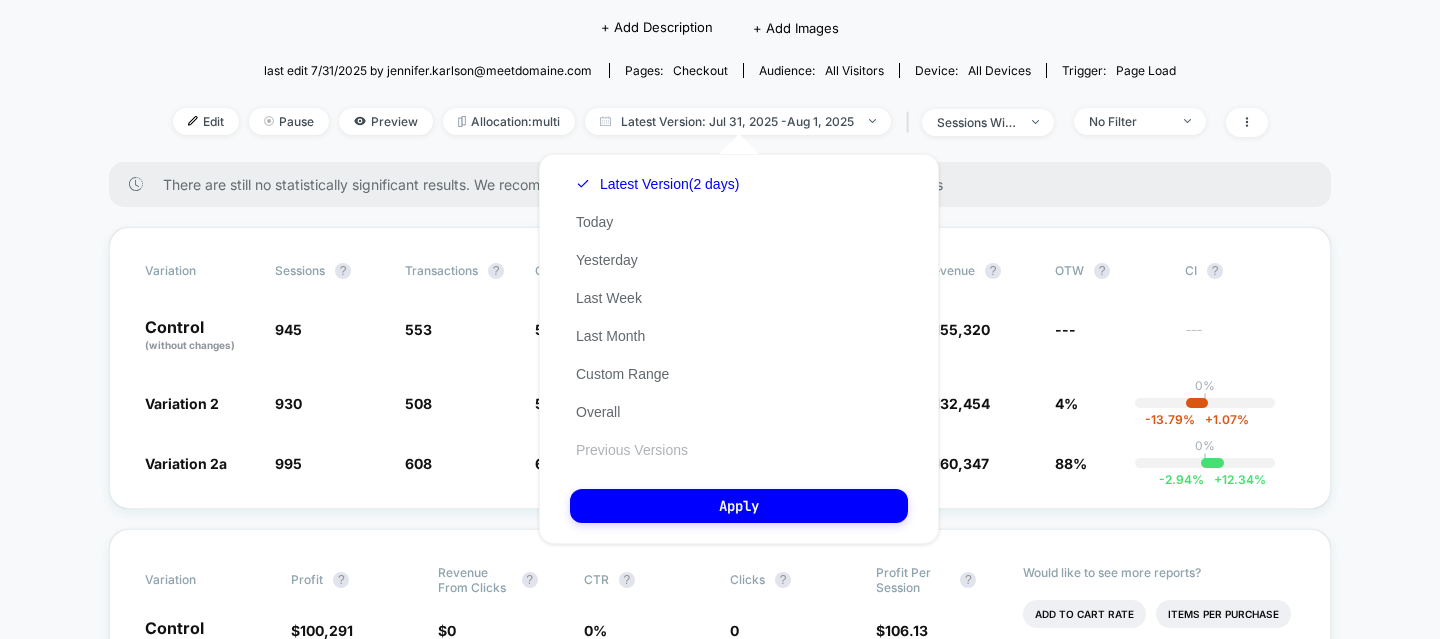 click on "Previous Versions" at bounding box center [632, 450] 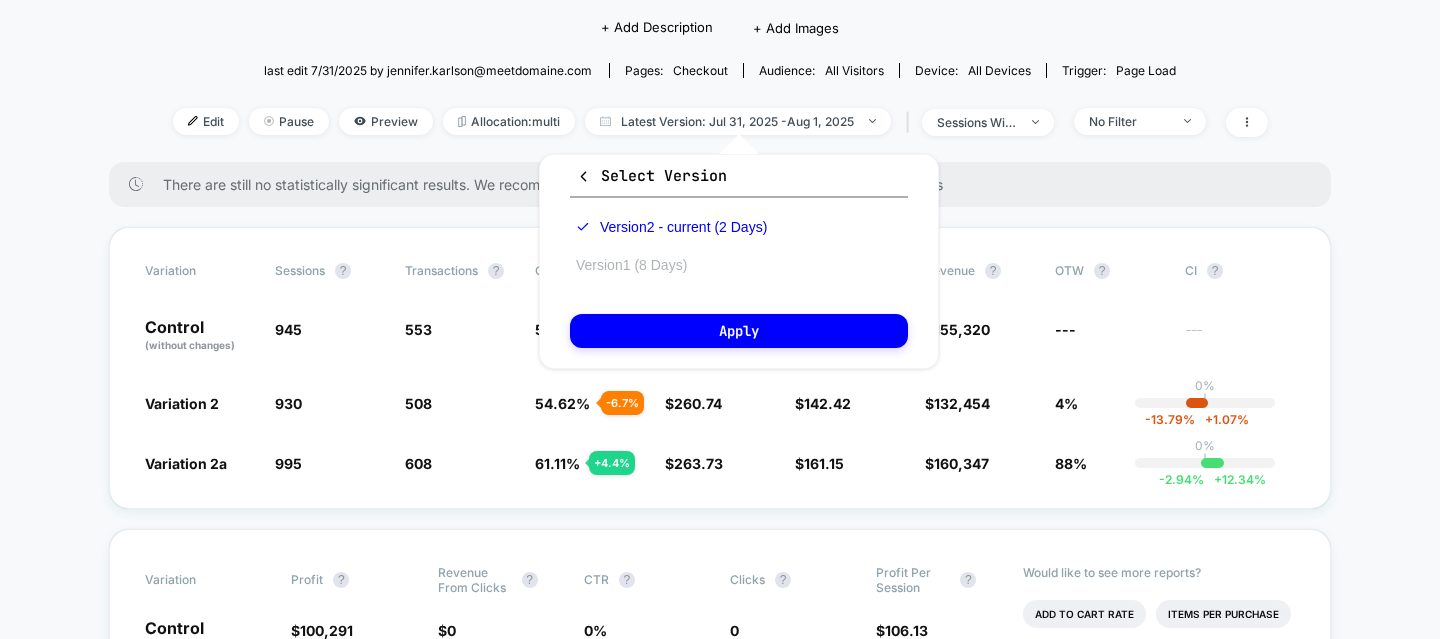 click on "Version  1   (8 Days)" at bounding box center (631, 265) 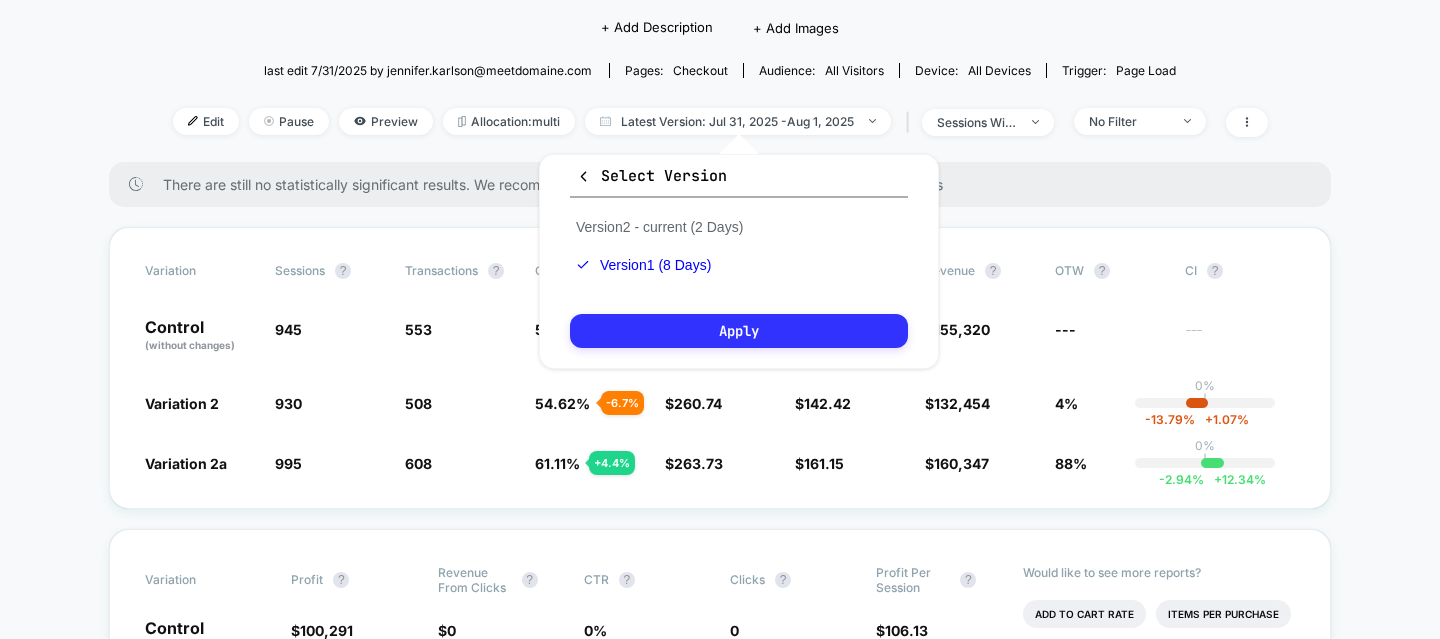 click on "Apply" at bounding box center (739, 331) 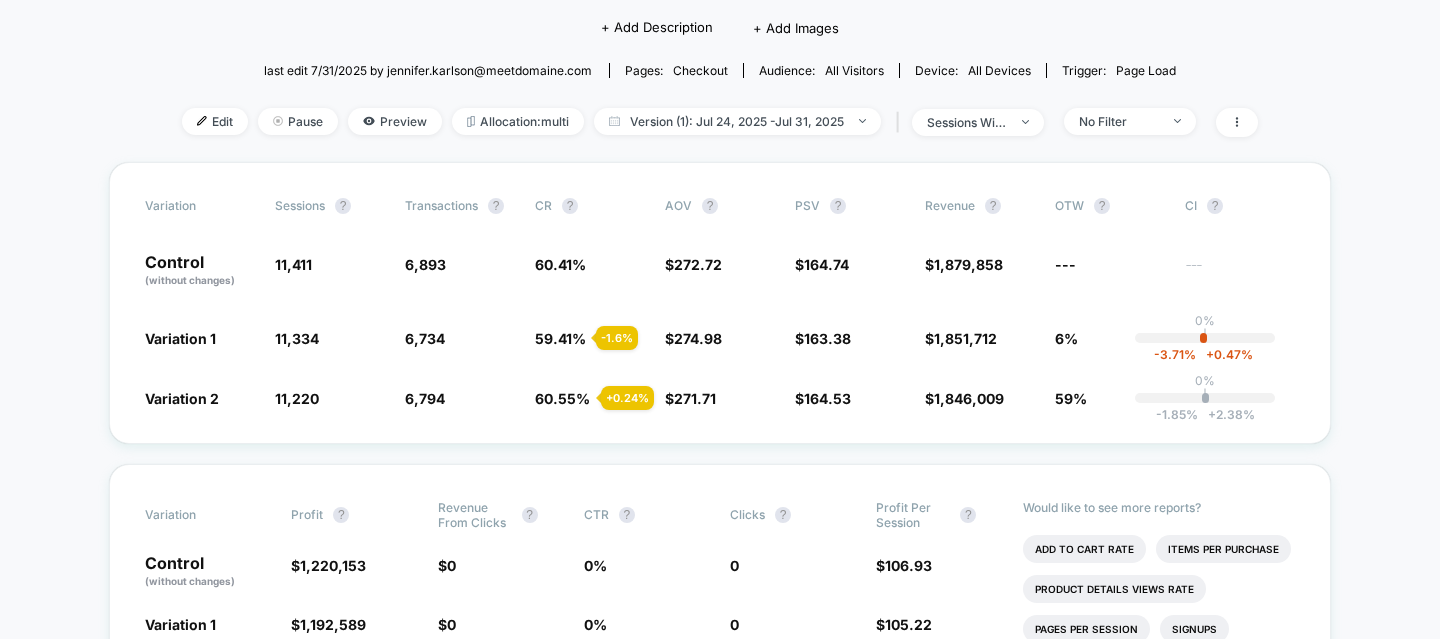 click on "< Back to all live experiences  TDS-117: Checkout Messaging Free Returns LIVE Click to edit experience details + Add Description + Add Images Start date: 7/31/2025 (Last edit 7/31/2025 by jennifer.karlson@meetdomaine.com) Pages: checkout Audience: All Visitors Device: all devices Trigger: Page Load Edit Pause  Preview Allocation:  multi Version (1):     Jul 24, 2025    -    Jul 31, 2025 |   sessions with impression   No Filter Variation Sessions ? Transactions ? CR ? AOV ? PSV ? Revenue ? OTW ? CI ? Control (without changes) 11,411 6,893 60.41 % $ 272.72 $ 164.74 $ 1,879,858 --- --- Variation 1 11,334 - 0.67 % 6,734 - 1.6 % 59.41 % - 1.6 % $ 274.98 + 0.83 % $ 163.38 - 0.83 % $ 1,851,712 - 0.83 % 6% 0% | -3.71 % + 0.47 % Variation 2 11,220 - 1.7 % 6,794 + 0.24 % 60.55 % + 0.24 % $ 271.71 - 0.37 % $ 164.53 - 0.13 % $ 1,846,009 - 0.13 % 59% 0% | -1.85 % + 2.38 % Variation Profit ? Revenue From Clicks ? CTR ? Clicks ? Profit Per Session ? Control (without changes) $ 1,220,153 $ 0 0 % 0 $ 106.93 Variation 1 $ - %" at bounding box center [720, 2798] 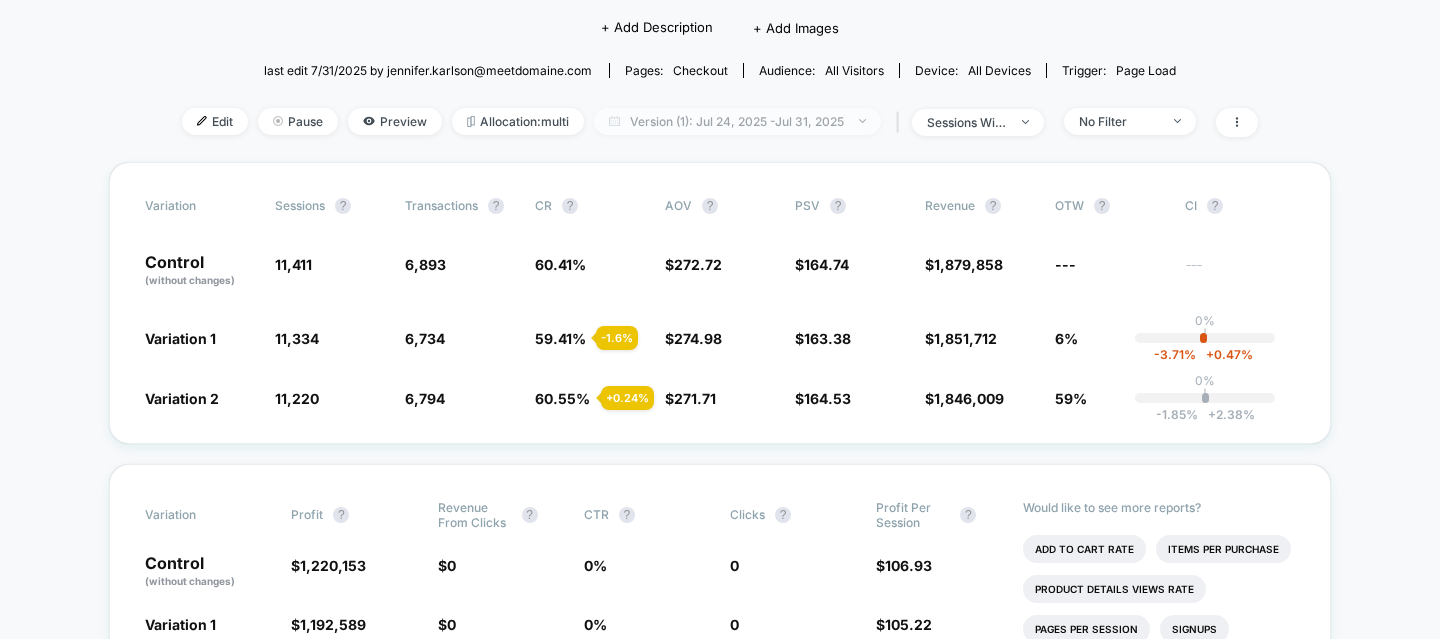 click on "Version (1):     Jul 24, 2025    -    Jul 31, 2025" at bounding box center [737, 121] 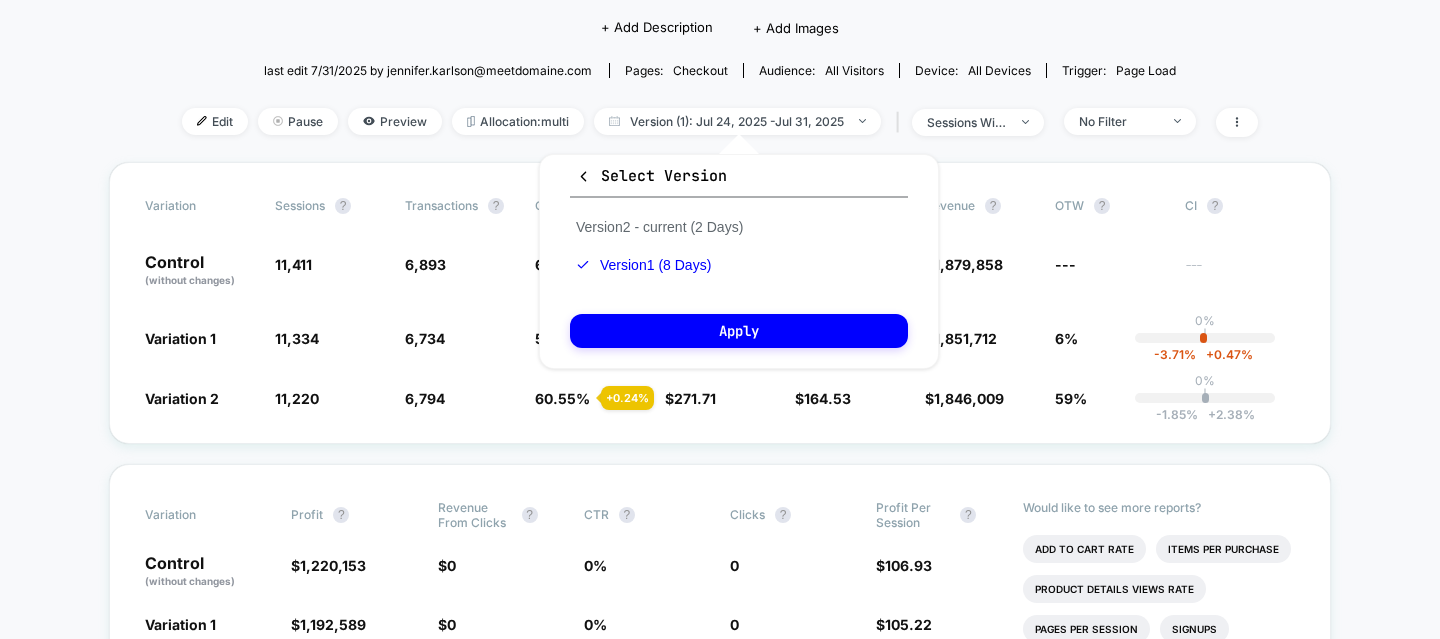 click on "< Back to all live experiences  TDS-117: Checkout Messaging Free Returns LIVE Click to edit experience details + Add Description + Add Images Start date: 7/31/2025 (Last edit 7/31/2025 by jennifer.karlson@meetdomaine.com) Pages: checkout Audience: All Visitors Device: all devices Trigger: Page Load Edit Pause  Preview Allocation:  multi Version (1):     Jul 24, 2025    -    Jul 31, 2025 |   sessions with impression   No Filter" at bounding box center (720, 45) 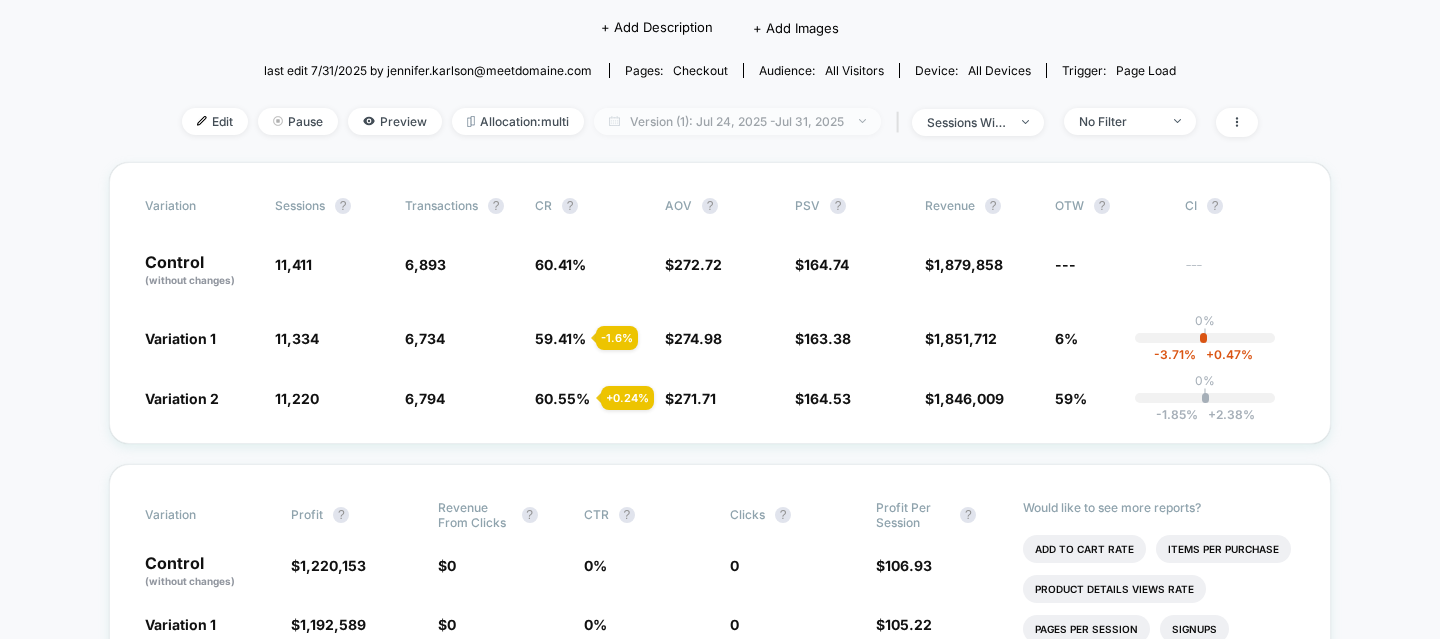 click on "Version (1):     Jul 24, 2025    -    Jul 31, 2025" at bounding box center (737, 121) 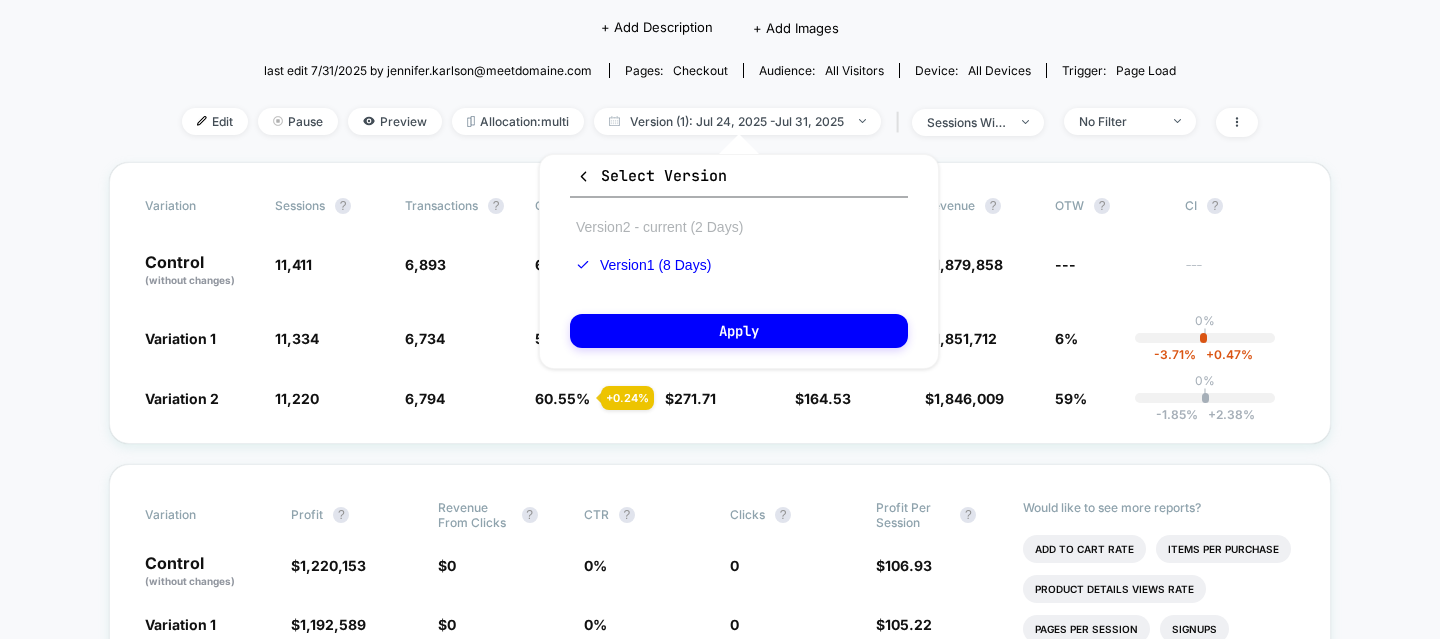 click on "Version  2   - current (2 Days)" at bounding box center (659, 227) 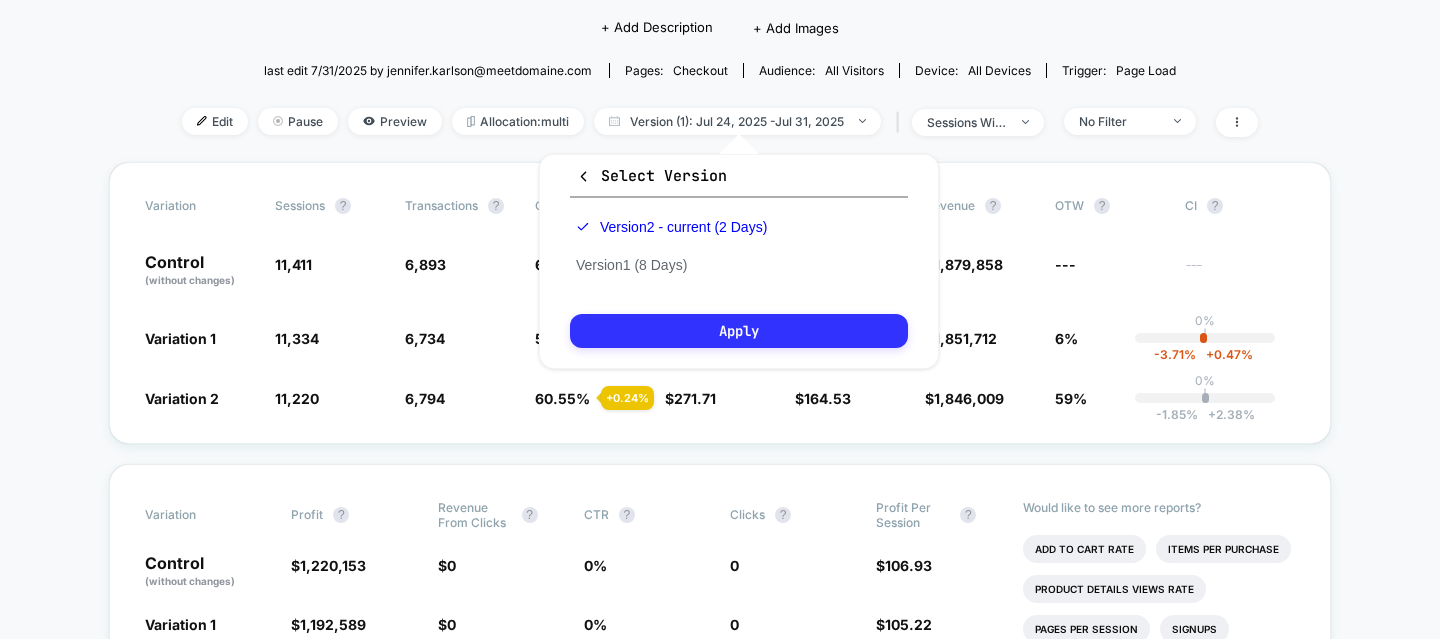 click on "Apply" at bounding box center [739, 331] 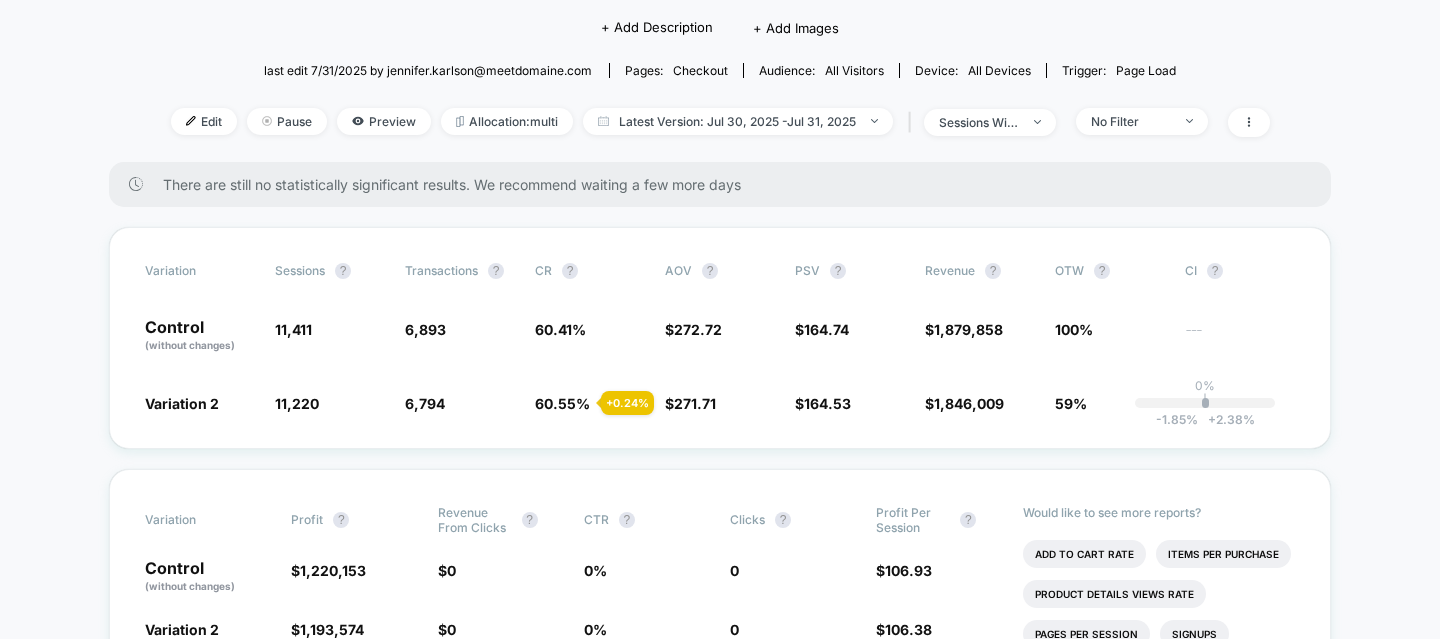 click on "< Back to all live experiences  TDS-117: Checkout Messaging Free Returns LIVE Click to edit experience details + Add Description + Add Images Start date: 7/31/2025 (Last edit 7/31/2025 by jennifer.karlson@meetdomaine.com) Pages: checkout Audience: All Visitors Device: all devices Trigger: Page Load Edit Pause  Preview Allocation:  multi Latest Version:     Jul 30, 2025    -    Jul 31, 2025 |   sessions with impression   No Filter There are still no statistically significant results. We recommend waiting a few more days Variation Sessions ? Transactions ? CR ? AOV ? PSV ? Revenue ? OTW ? CI ? Control (without changes) 11,411 6,893 60.41 % $ 272.72 $ 164.74 $ 1,879,858 100% --- Variation 2 11,220 - 1.7 % 6,794 + 0.24 % 60.55 % + 0.24 % $ 271.71 - 0.37 % $ 164.53 - 0.13 % $ 1,846,009 - 0.13 % 59% 0% | -1.85 % + 2.38 % Variation Profit ? Revenue From Clicks ? CTR ? Clicks ? Profit Per Session ? Control (without changes) $ 1,220,153 $ 0 0 % 0 $ 106.93 Variation 2 $ 1,193,574 - 0.51 % $ 0 0 % 0 $ 106.38 - 0.51 % ?" at bounding box center [720, 3413] 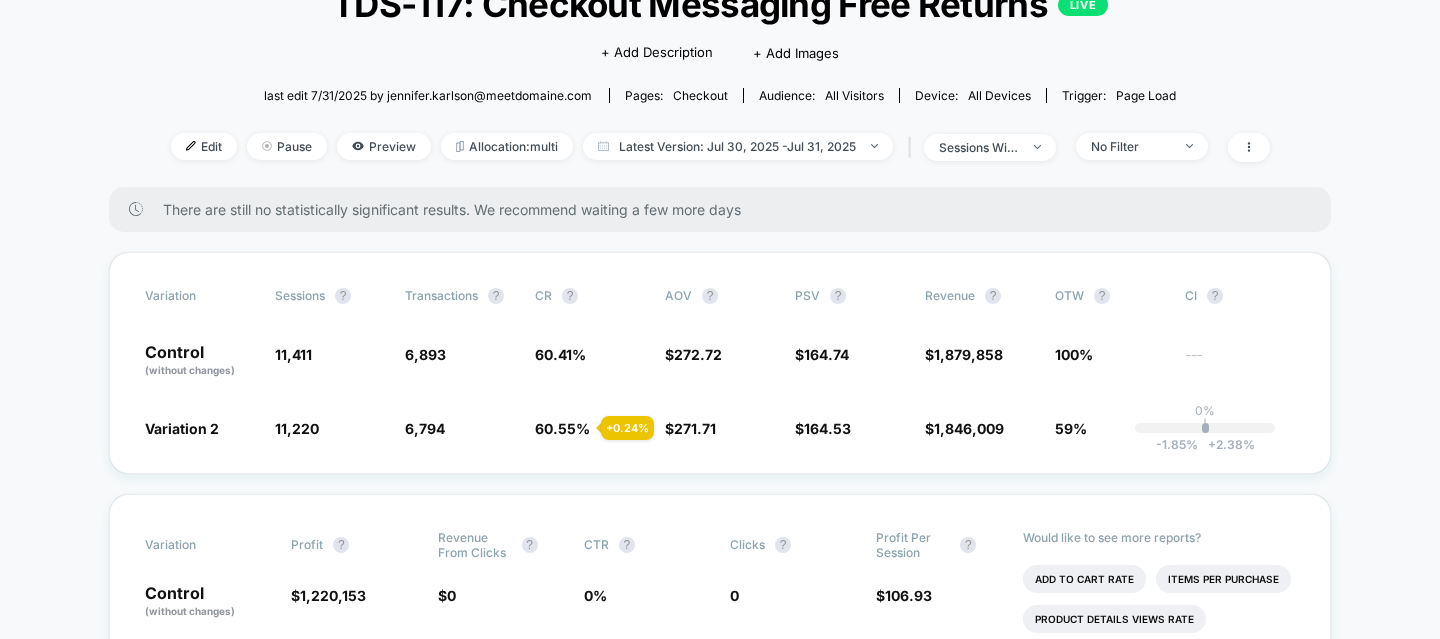 scroll, scrollTop: 152, scrollLeft: 0, axis: vertical 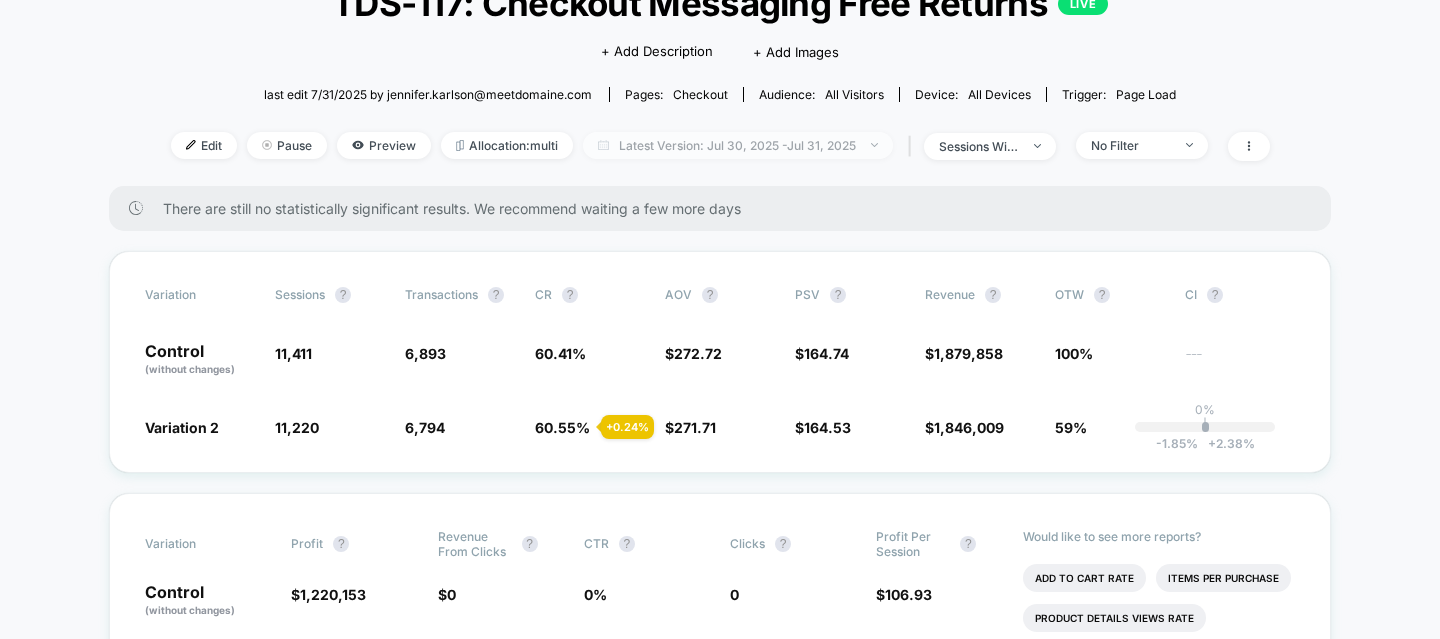 click on "Latest Version:     Jul 30, 2025    -    Jul 31, 2025" at bounding box center [738, 145] 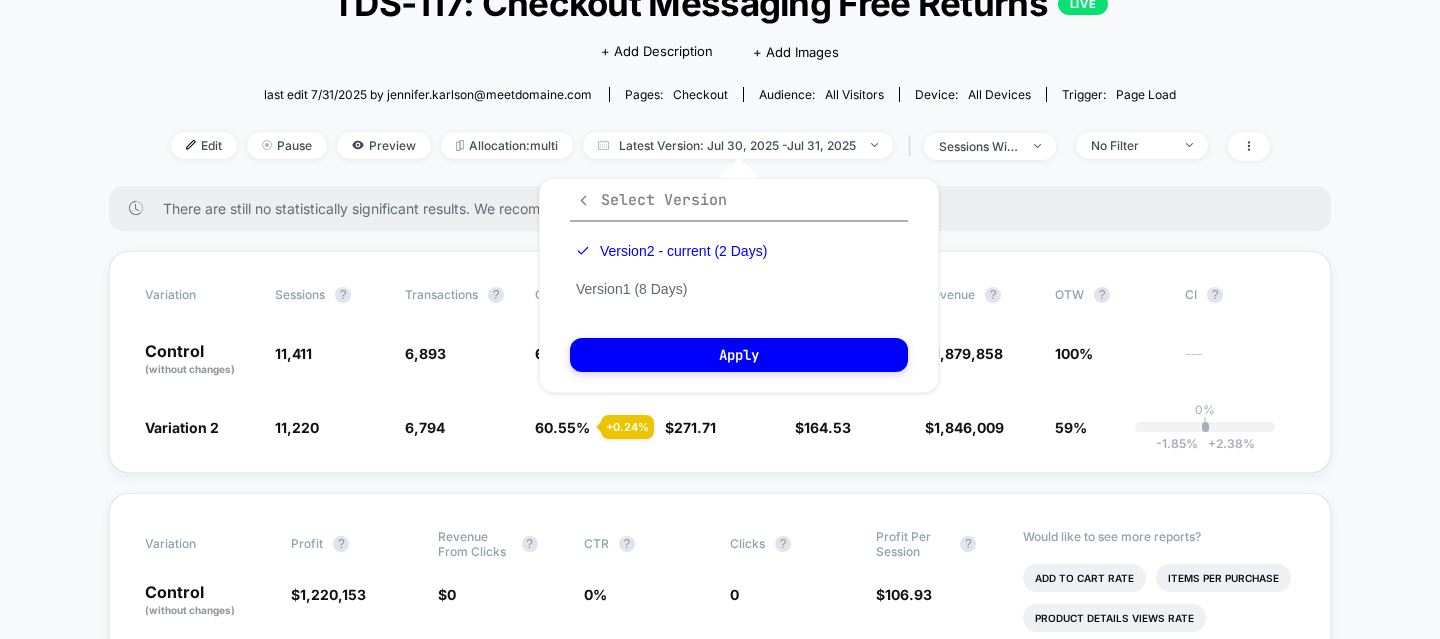click 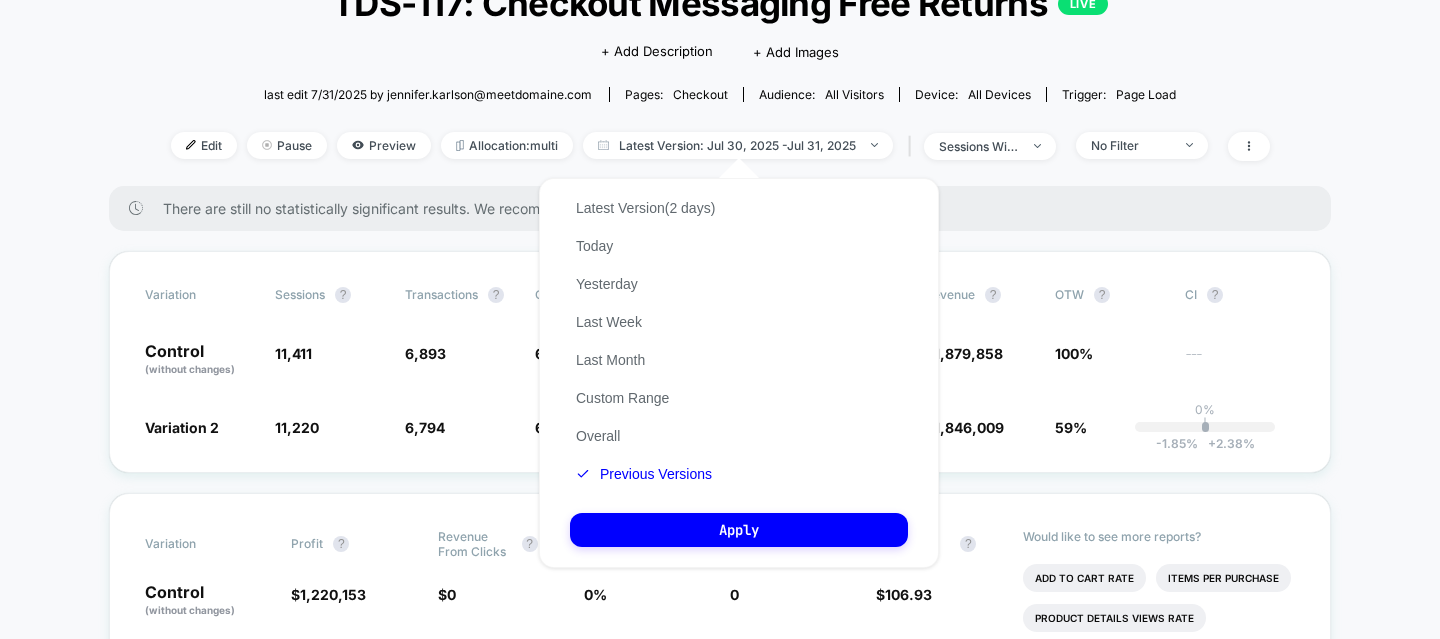 click on "< Back to all live experiences  TDS-117: Checkout Messaging Free Returns LIVE Click to edit experience details + Add Description + Add Images Start date: 7/31/2025 (Last edit 7/31/2025 by jennifer.karlson@meetdomaine.com) Pages: checkout Audience: All Visitors Device: all devices Trigger: Page Load Edit Pause  Preview Allocation:  multi Latest Version:     Jul 30, 2025    -    Jul 31, 2025 |   sessions with impression   No Filter There are still no statistically significant results. We recommend waiting a few more days Variation Sessions ? Transactions ? CR ? AOV ? PSV ? Revenue ? OTW ? CI ? Control (without changes) 11,411 6,893 60.41 % $ 272.72 $ 164.74 $ 1,879,858 100% --- Variation 2 11,220 - 1.7 % 6,794 + 0.24 % 60.55 % + 0.24 % $ 271.71 - 0.37 % $ 164.53 - 0.13 % $ 1,846,009 - 0.13 % 59% 0% | -1.85 % + 2.38 % Variation Profit ? Revenue From Clicks ? CTR ? Clicks ? Profit Per Session ? Control (without changes) $ 1,220,153 $ 0 0 % 0 $ 106.93 Variation 2 $ 1,193,574 - 0.51 % $ 0 0 % 0 $ 106.38 - 0.51 % ?" at bounding box center (720, 3417) 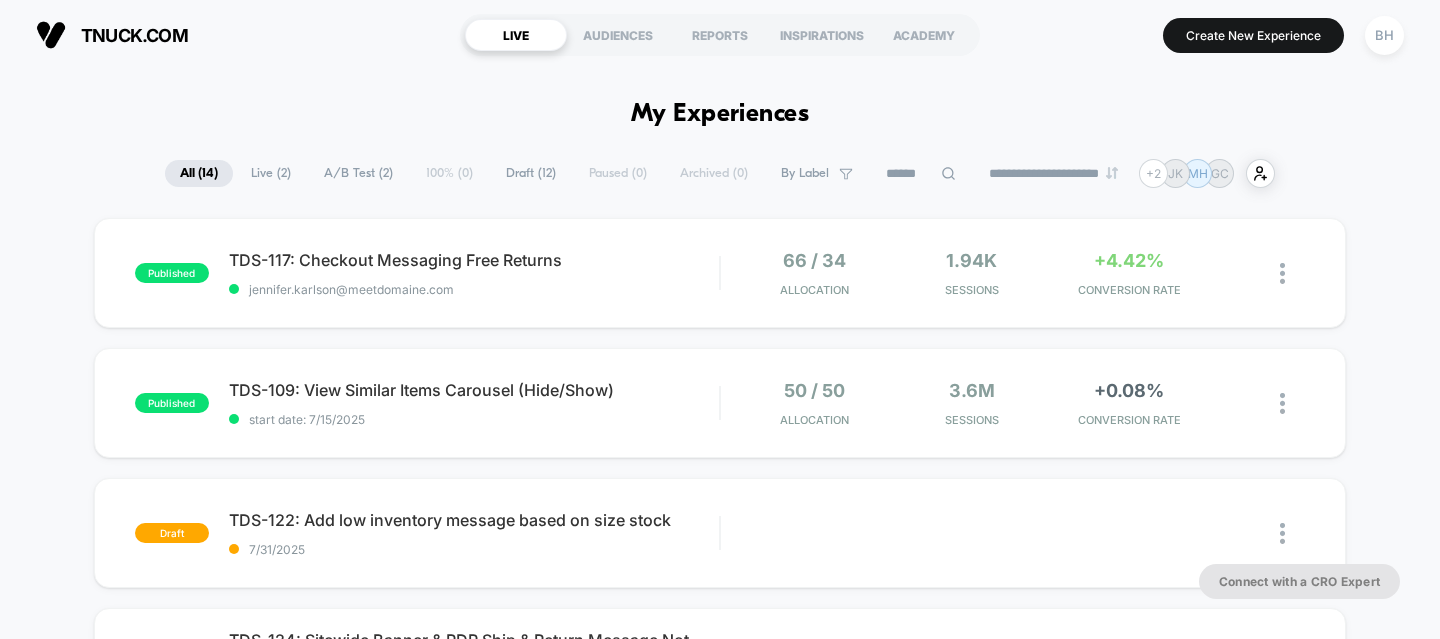 click on "published TDS-117: Checkout Messaging Free Returns start date: 7/31/2025 66 / 34 Allocation 1.94k Sessions +4.42% CONVERSION RATE published TDS-109: View Similar Items Carousel (Hide/Show) start date: 7/15/2025 50 / 50 Allocation 3.6M Sessions +0.08% CONVERSION RATE draft TDS-122: Add low inventory message based on size stock last edited: 7/31/2025 Edit Duplicate Preview Start draft TDS-124: Sitewide Banner & PDP Ship & Return Message Not Clickable  last edited: 7/31/2025 Edit Duplicate Preview Start draft Copy of TDS-122: Add low inventory message based on size stock last edited: 7/30/2025 Edit Duplicate Preview Start draft (DO NOT USE) TDS-122: PDP Low Stock Urgency Message last edited: 7/30/2025 Edit Duplicate Preview Start draft TDS-120: Mobile View Similar Products Iteration - Match DT Experience last edited: 7/29/2025 Edit Duplicate Preview Start draft TDS-99: Elevate Product Recs for PDP Landers We believe that  adding a product recommendation carousel on the top of the PDP For  sessions landing on PDP" at bounding box center (720, 1040) 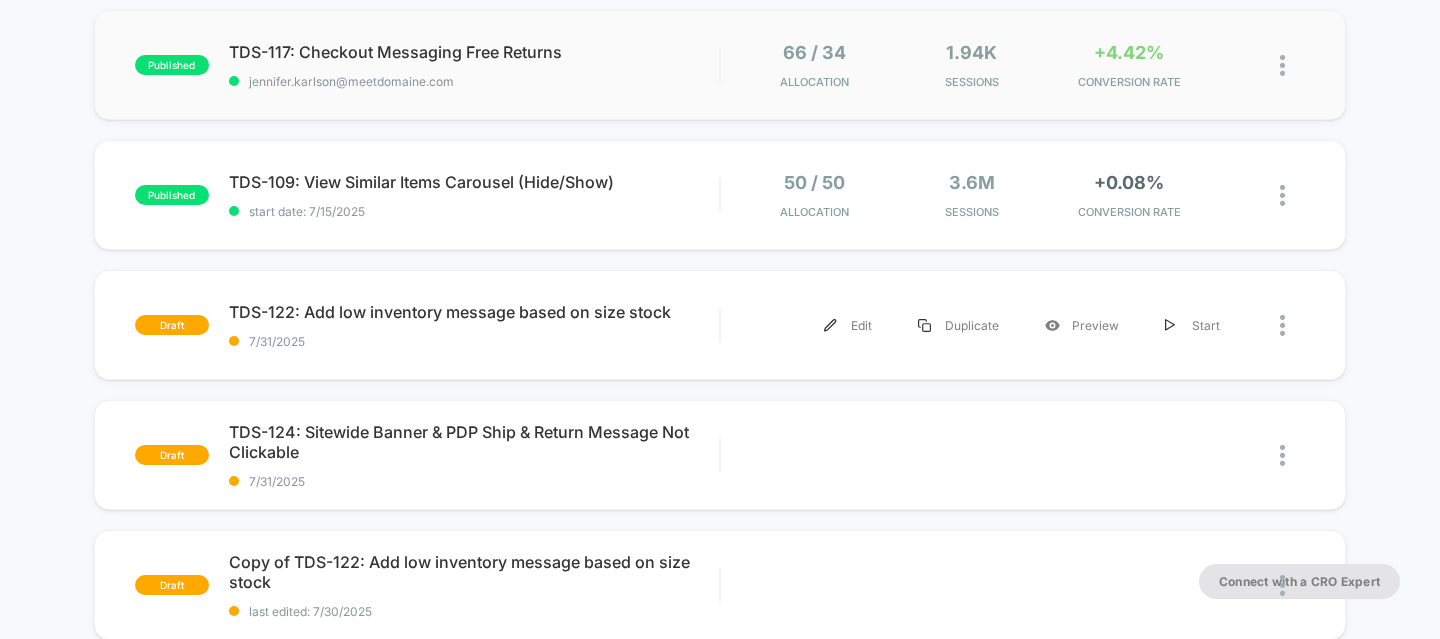 scroll, scrollTop: 211, scrollLeft: 0, axis: vertical 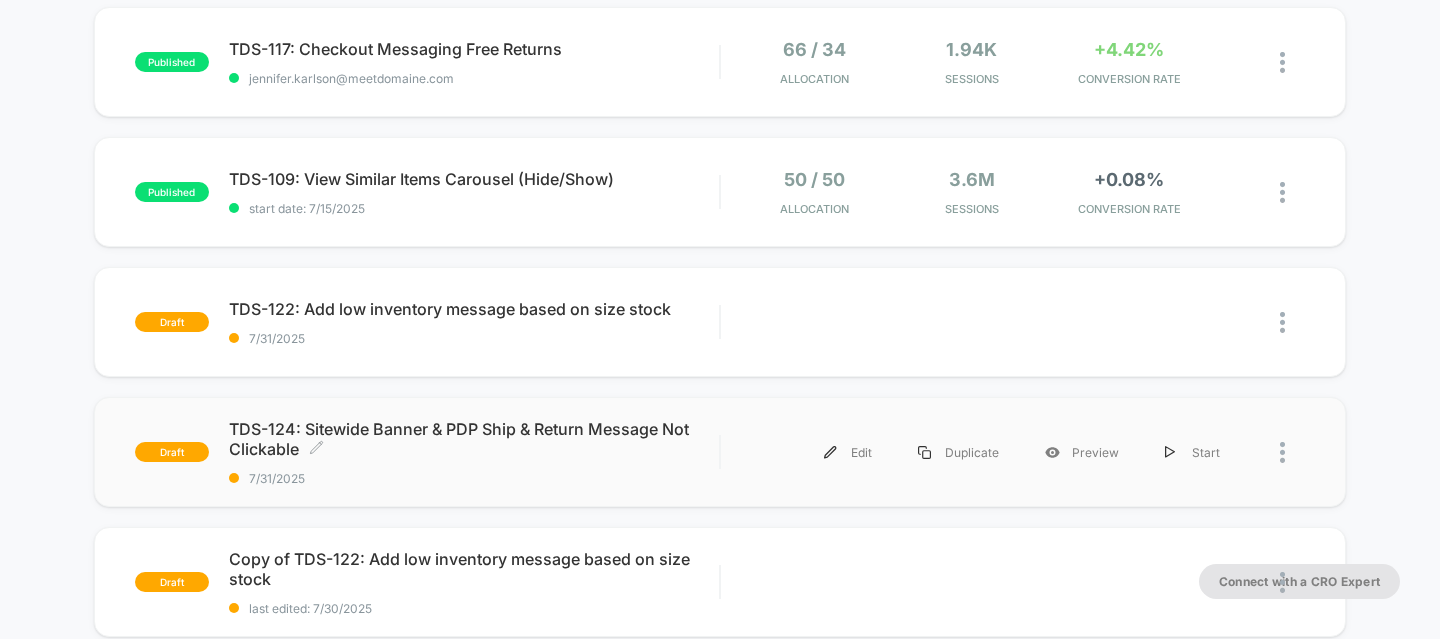 click on "TDS-124: Sitewide Banner & PDP Ship & Return Message Not Clickable  Click to edit experience details" at bounding box center [474, 439] 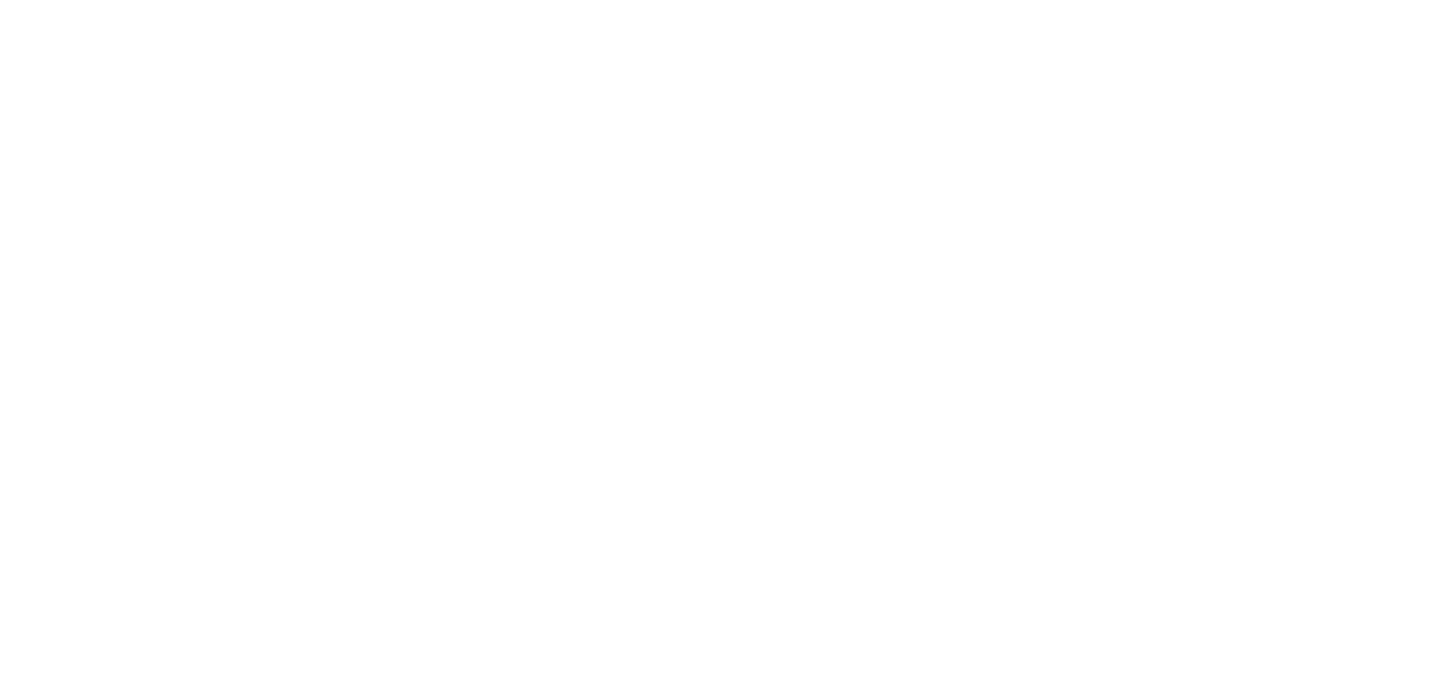 scroll, scrollTop: 0, scrollLeft: 0, axis: both 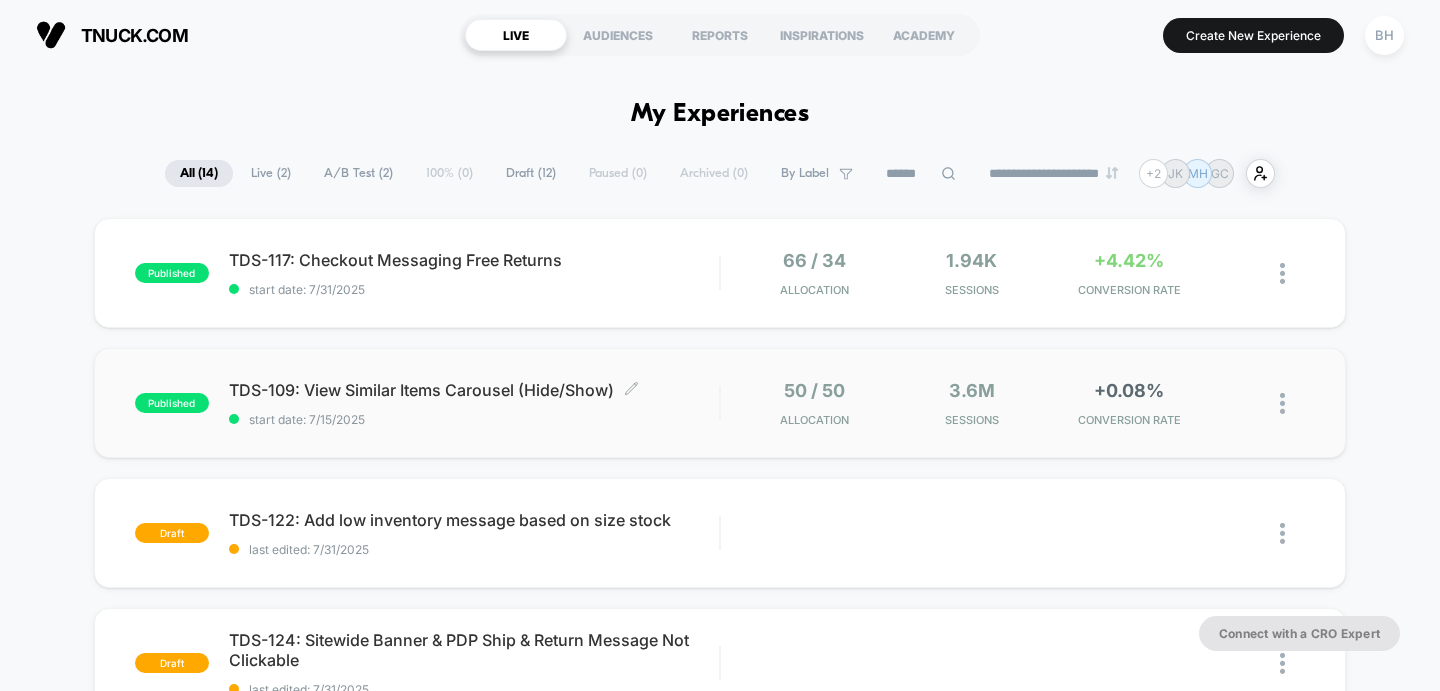 click on "TDS-109: View Similar Items Carousel (Hide/Show) Click to edit experience details" at bounding box center (474, 390) 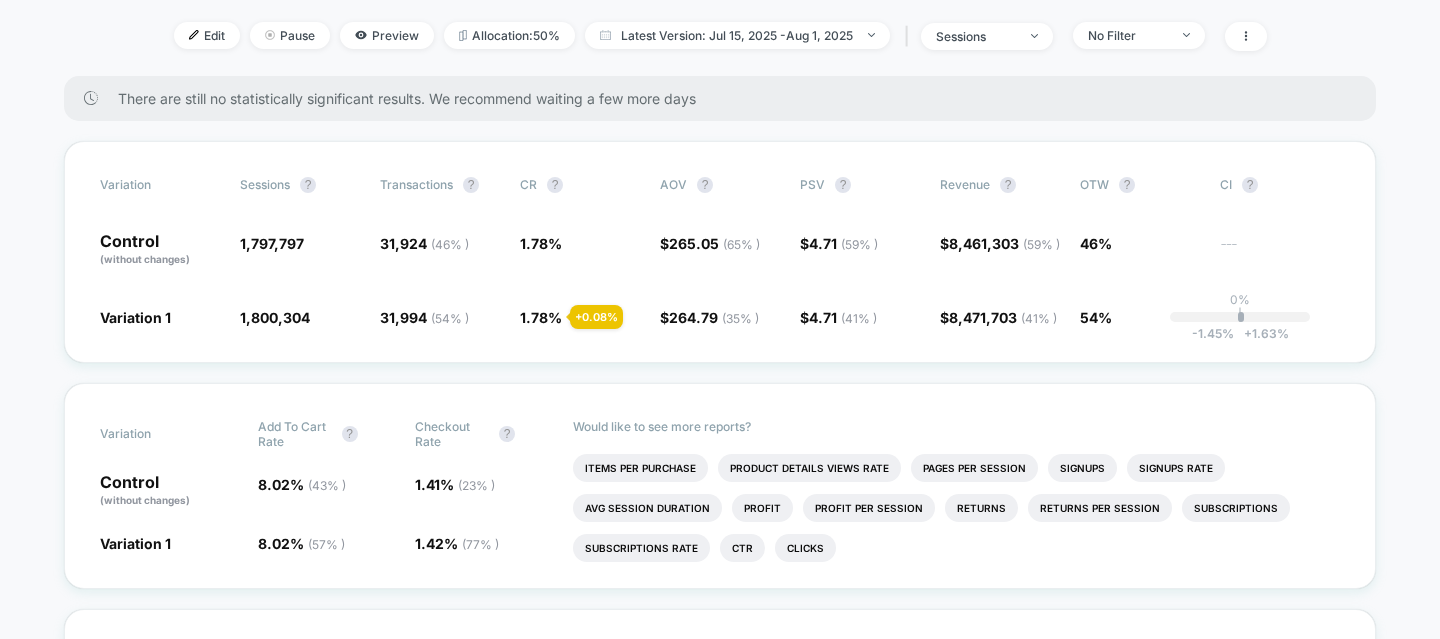 scroll, scrollTop: 255, scrollLeft: 0, axis: vertical 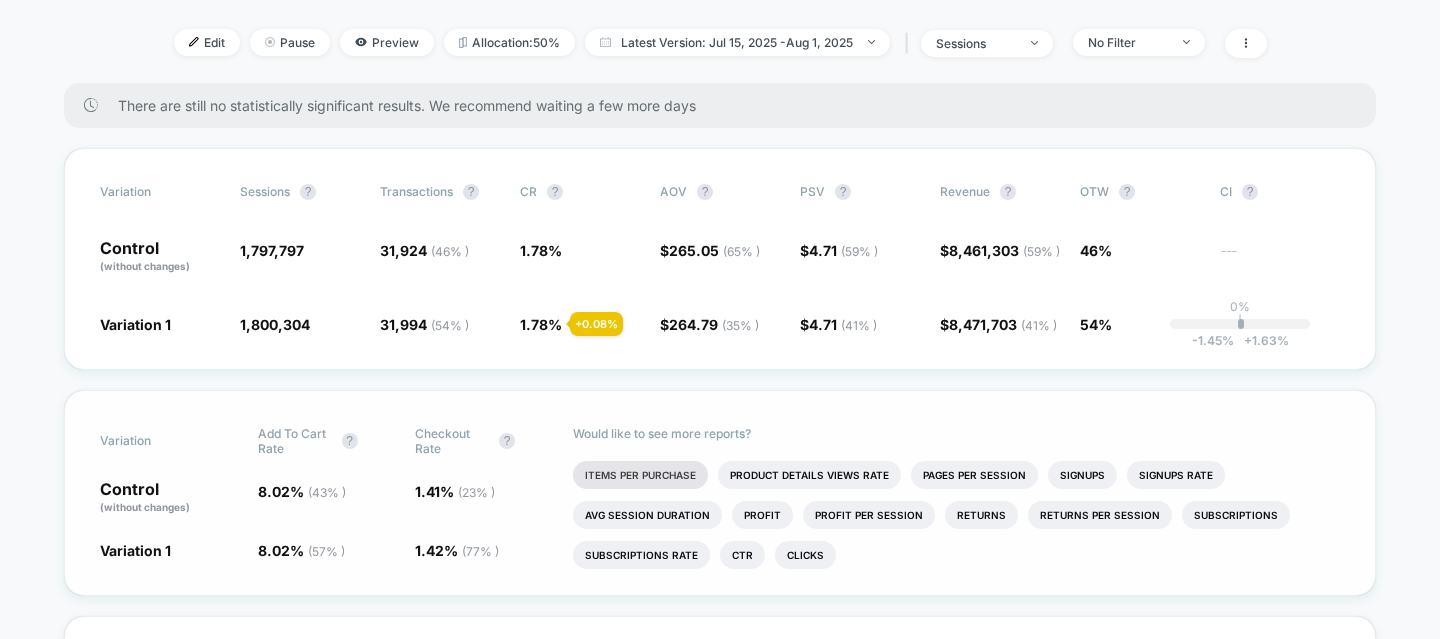 click on "Items Per Purchase" at bounding box center [640, 475] 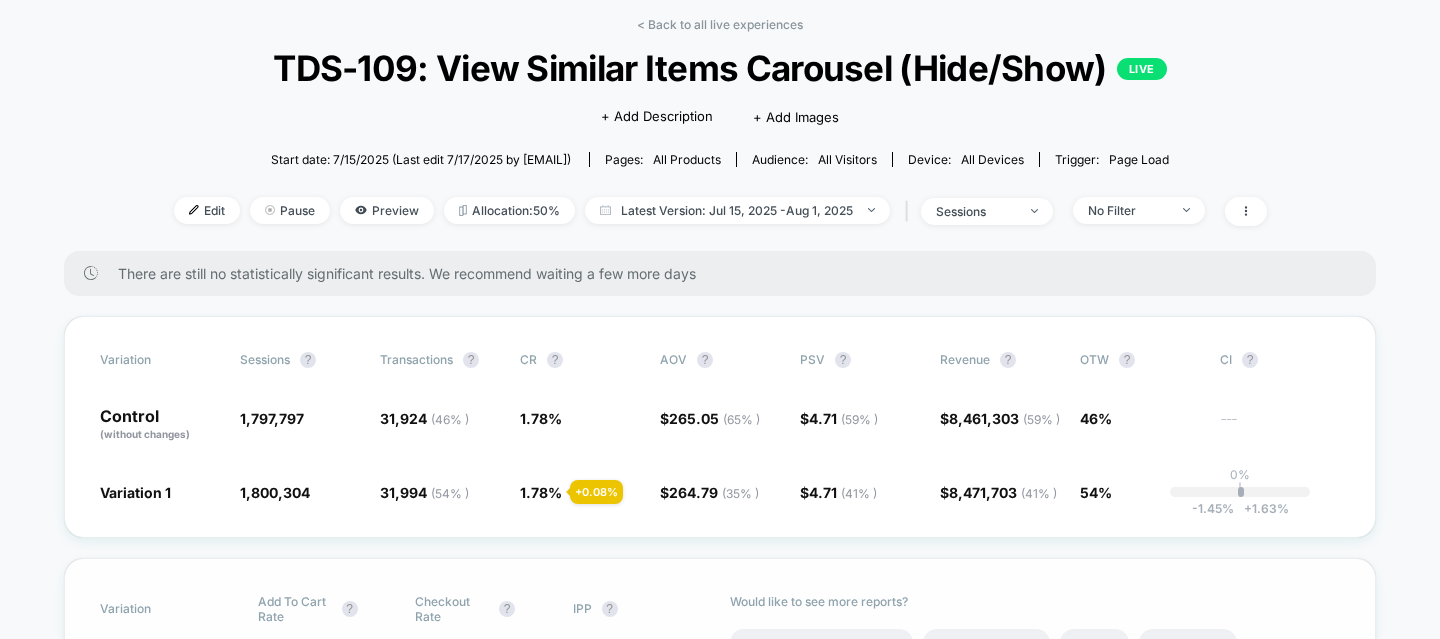 scroll, scrollTop: 0, scrollLeft: 0, axis: both 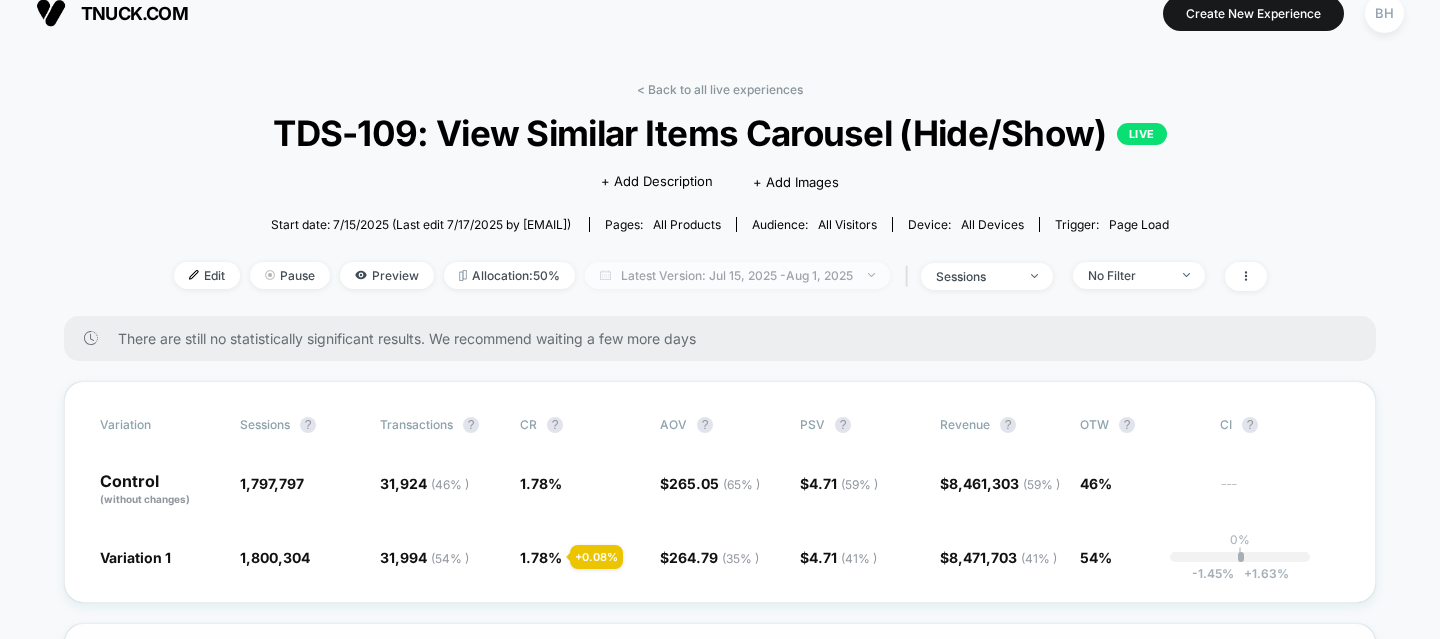 click on "Latest Version:     Jul 15, 2025    -    Aug 1, 2025" at bounding box center [737, 275] 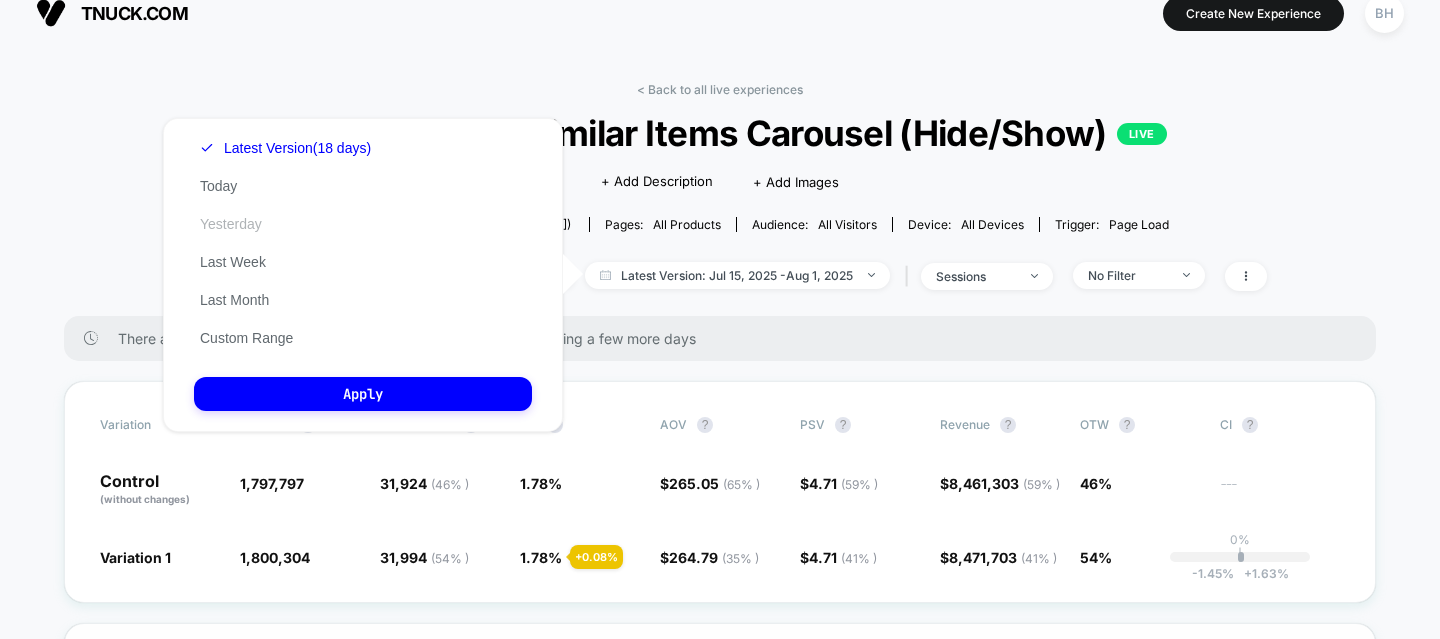 click on "Yesterday" at bounding box center (231, 224) 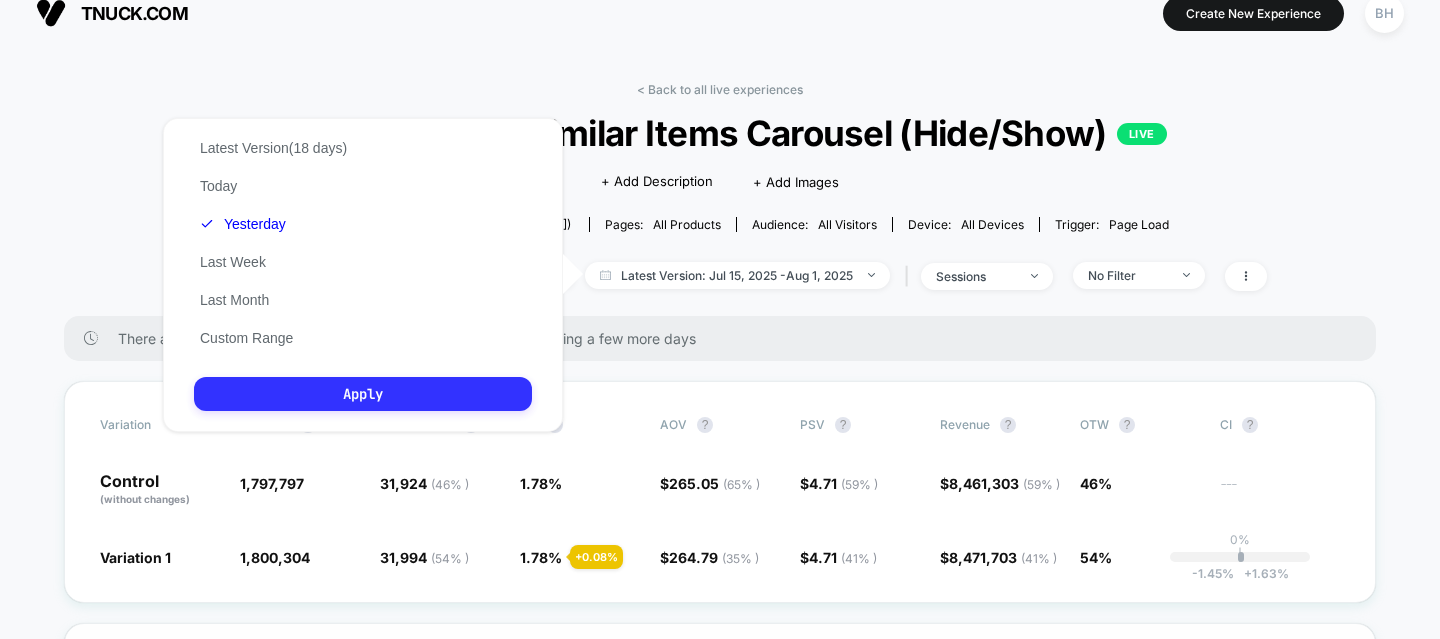 click on "Apply" at bounding box center (363, 394) 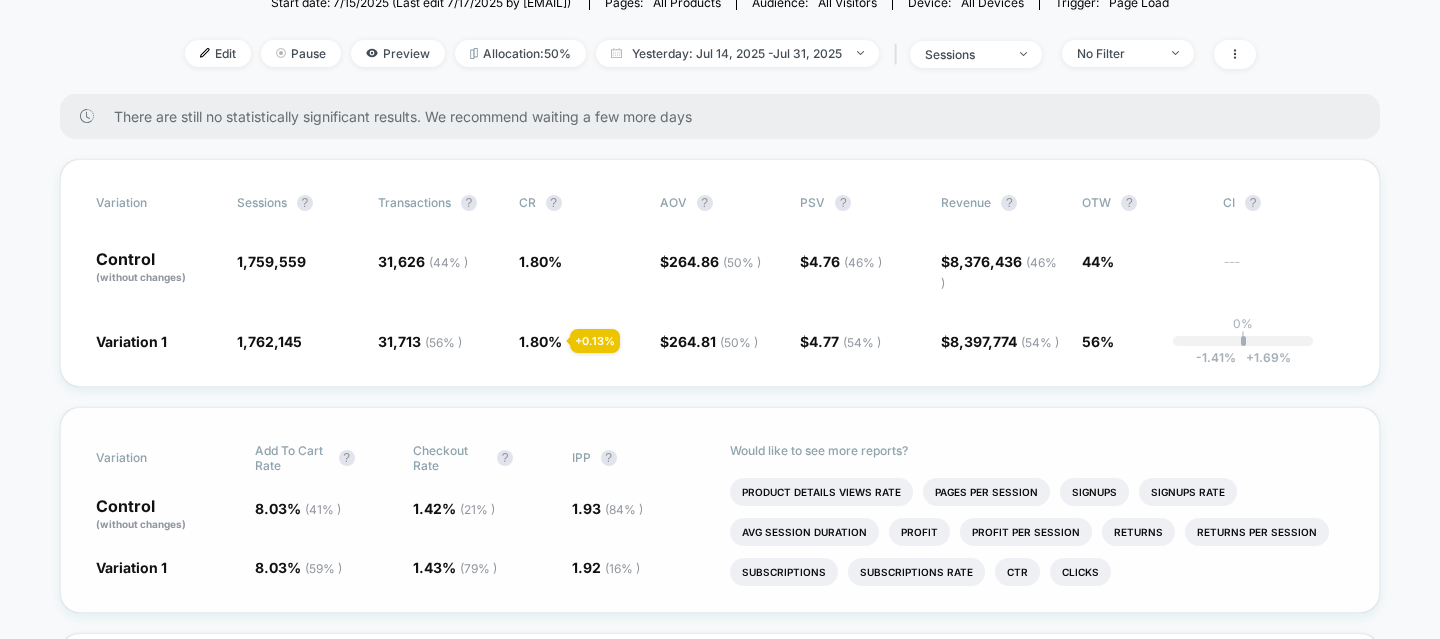 scroll, scrollTop: 252, scrollLeft: 0, axis: vertical 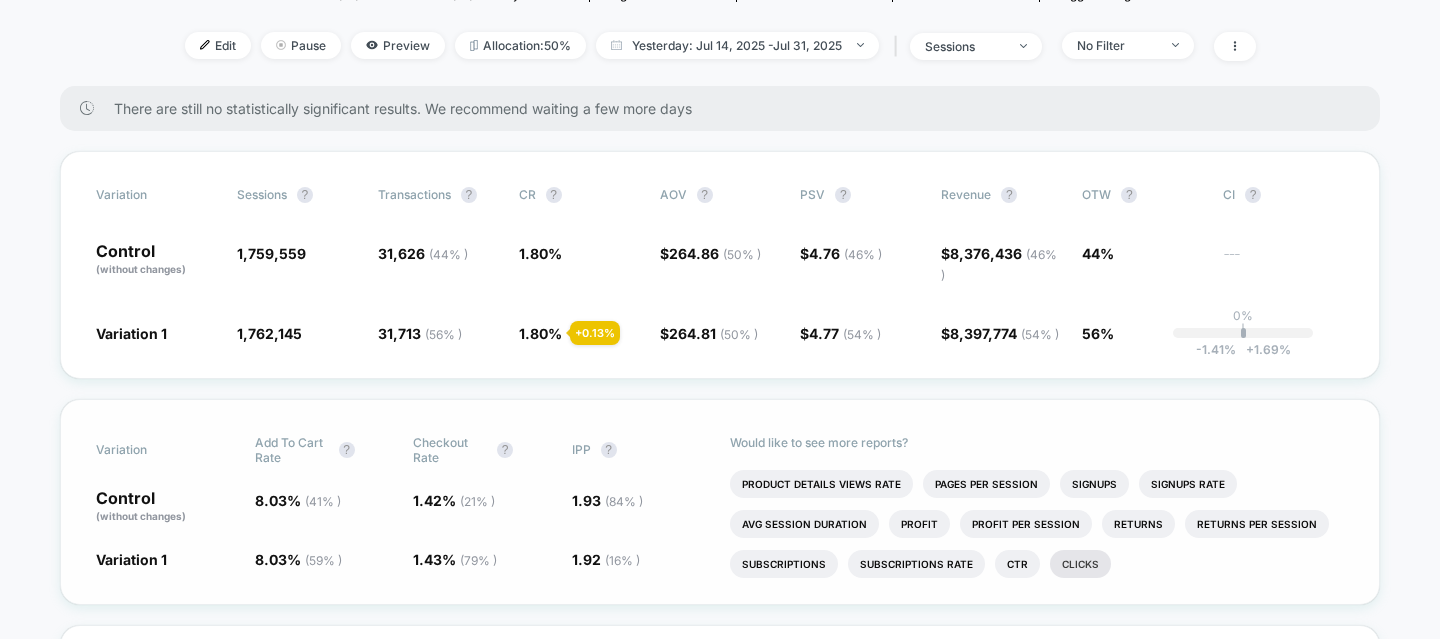 click on "Clicks" at bounding box center (1080, 564) 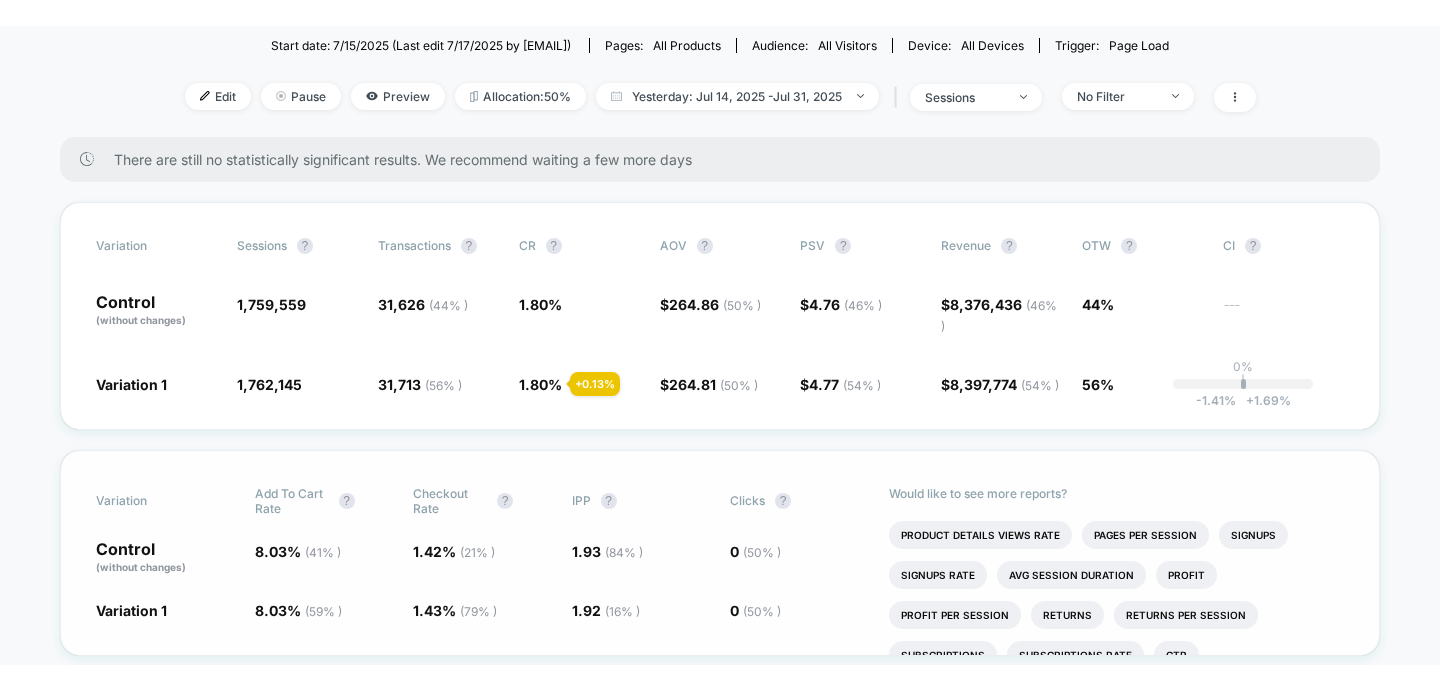 scroll, scrollTop: 0, scrollLeft: 0, axis: both 